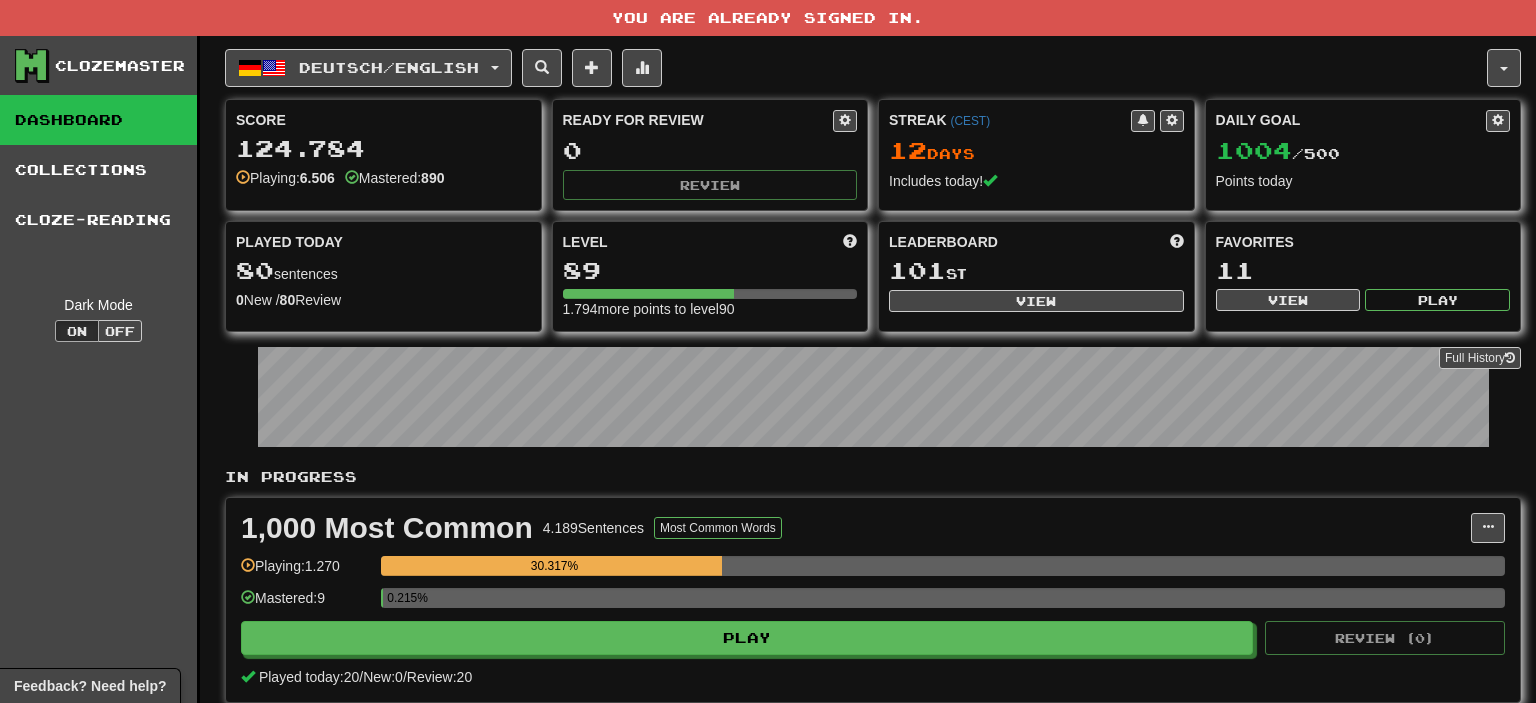 scroll, scrollTop: 0, scrollLeft: 0, axis: both 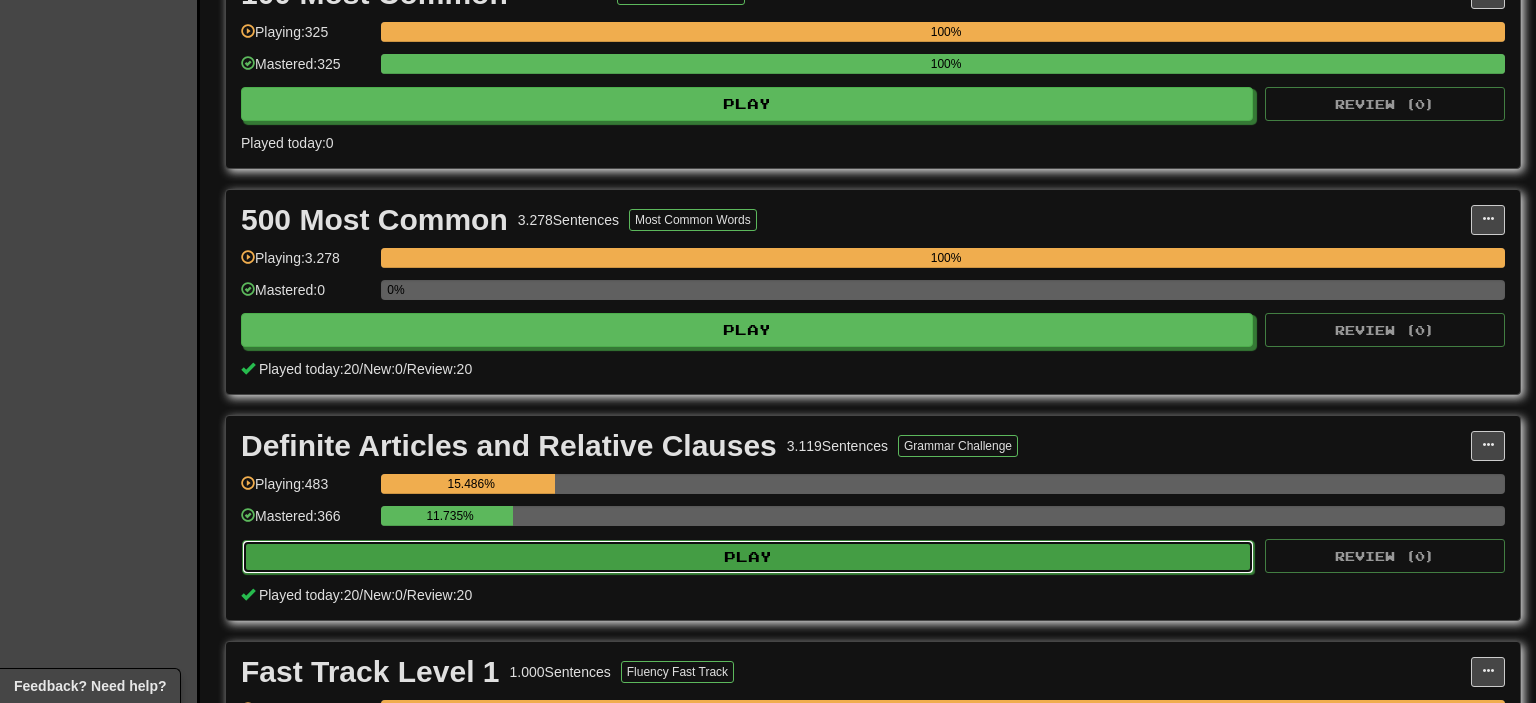click on "Play" at bounding box center [748, 557] 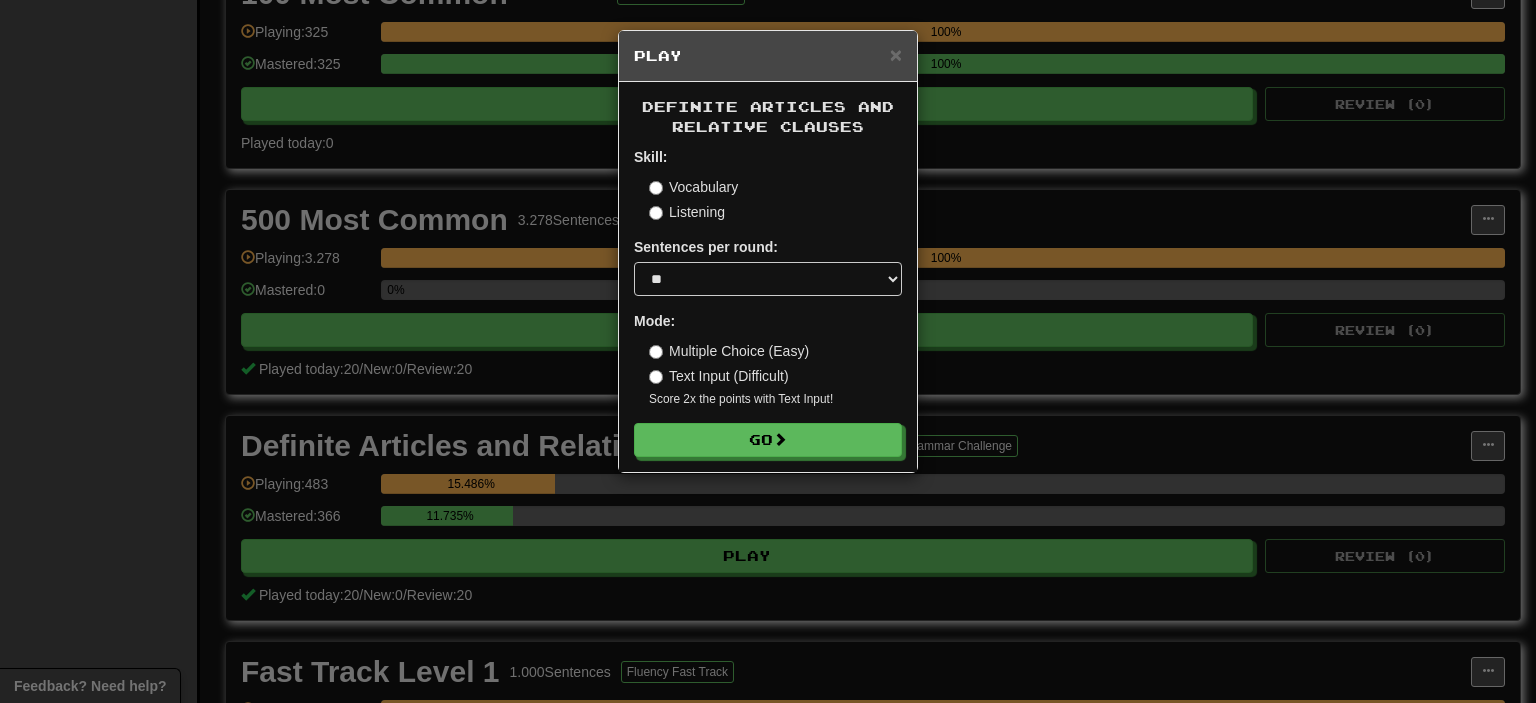 click on "Listening" at bounding box center (687, 212) 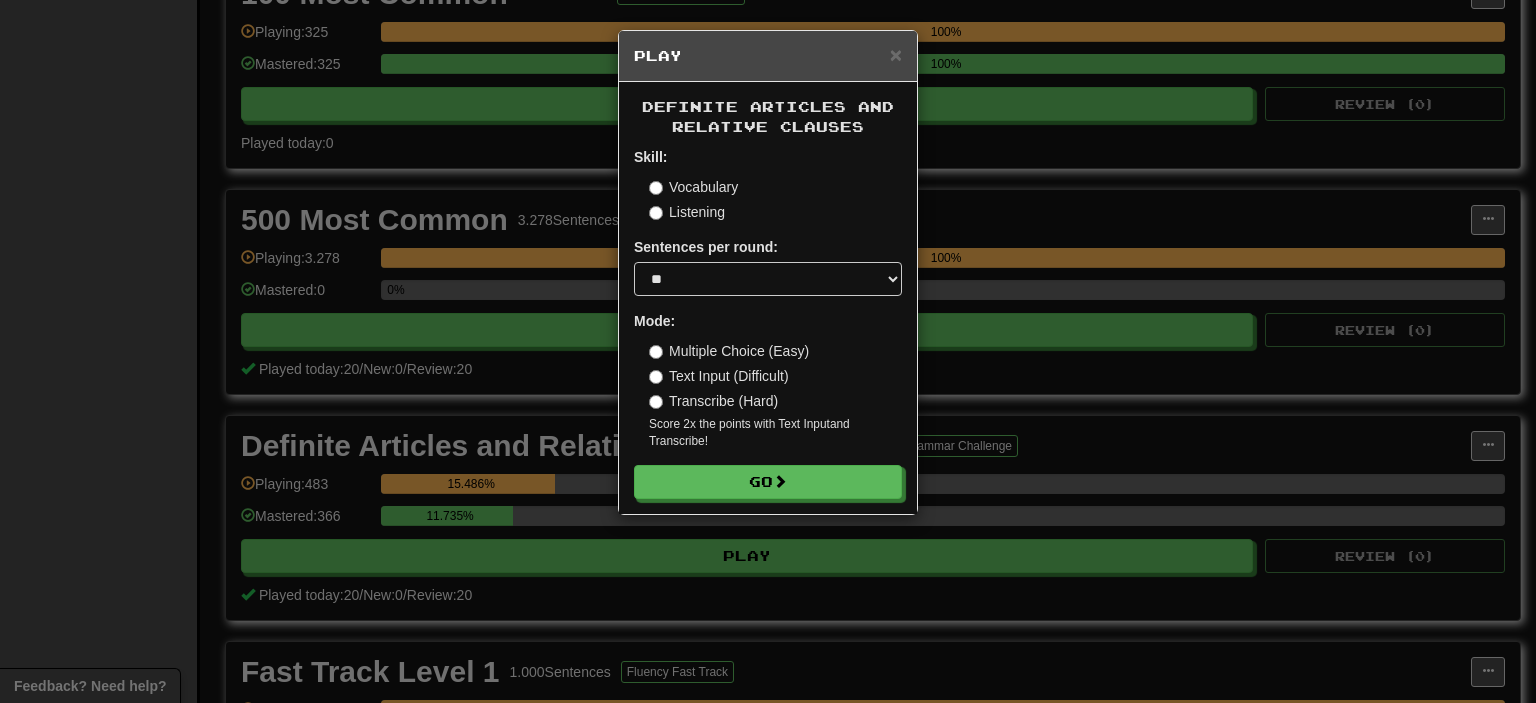 click on "Vocabulary" at bounding box center [693, 187] 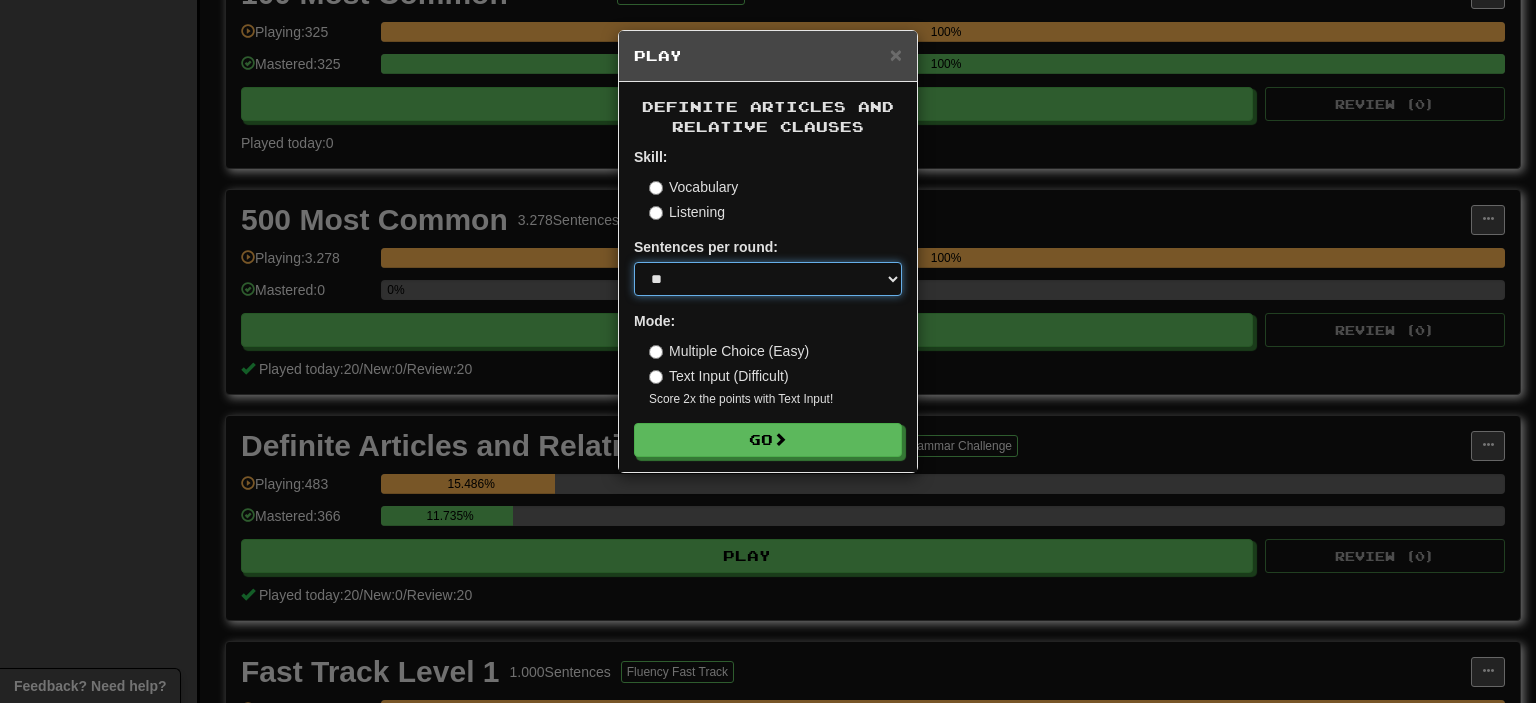 click on "* ** ** ** ** ** *** ********" at bounding box center (768, 279) 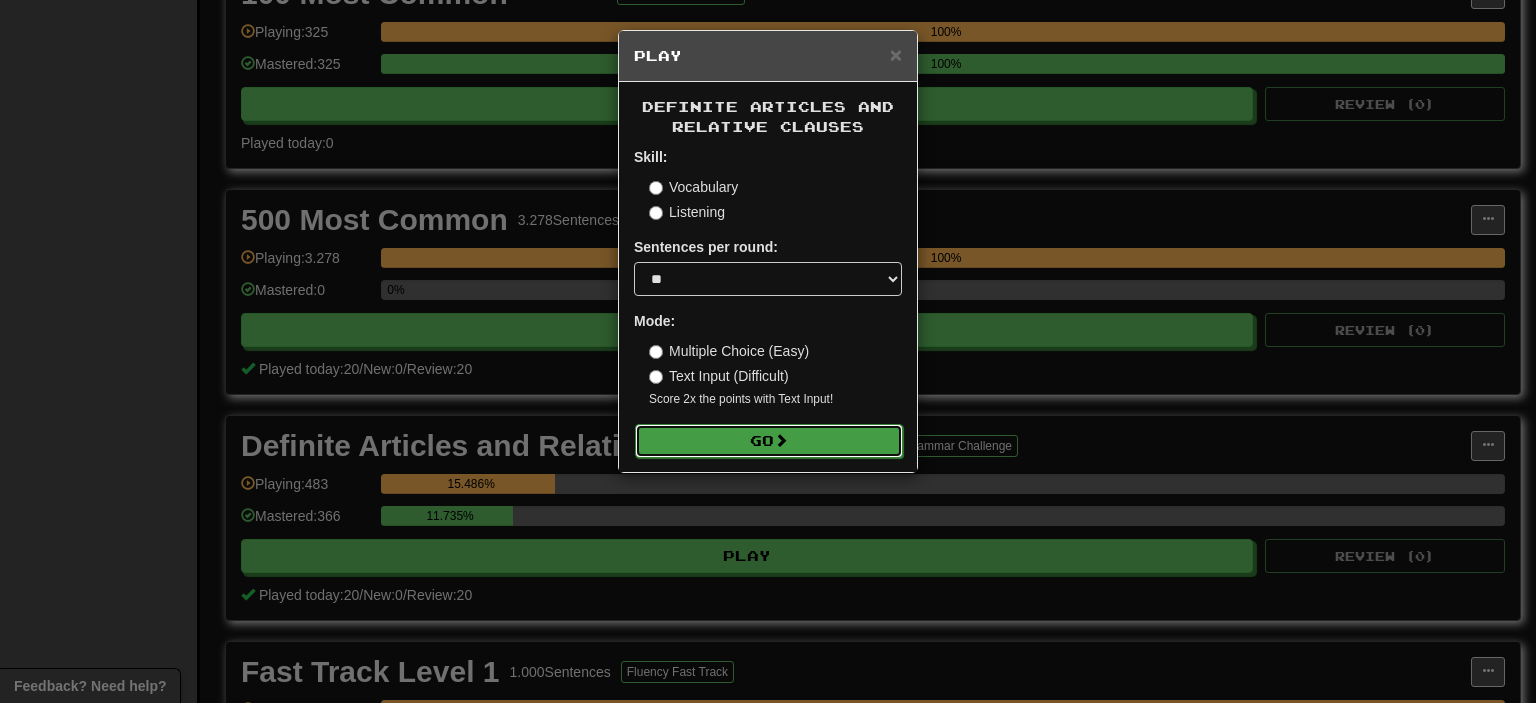 click on "Go" at bounding box center (769, 441) 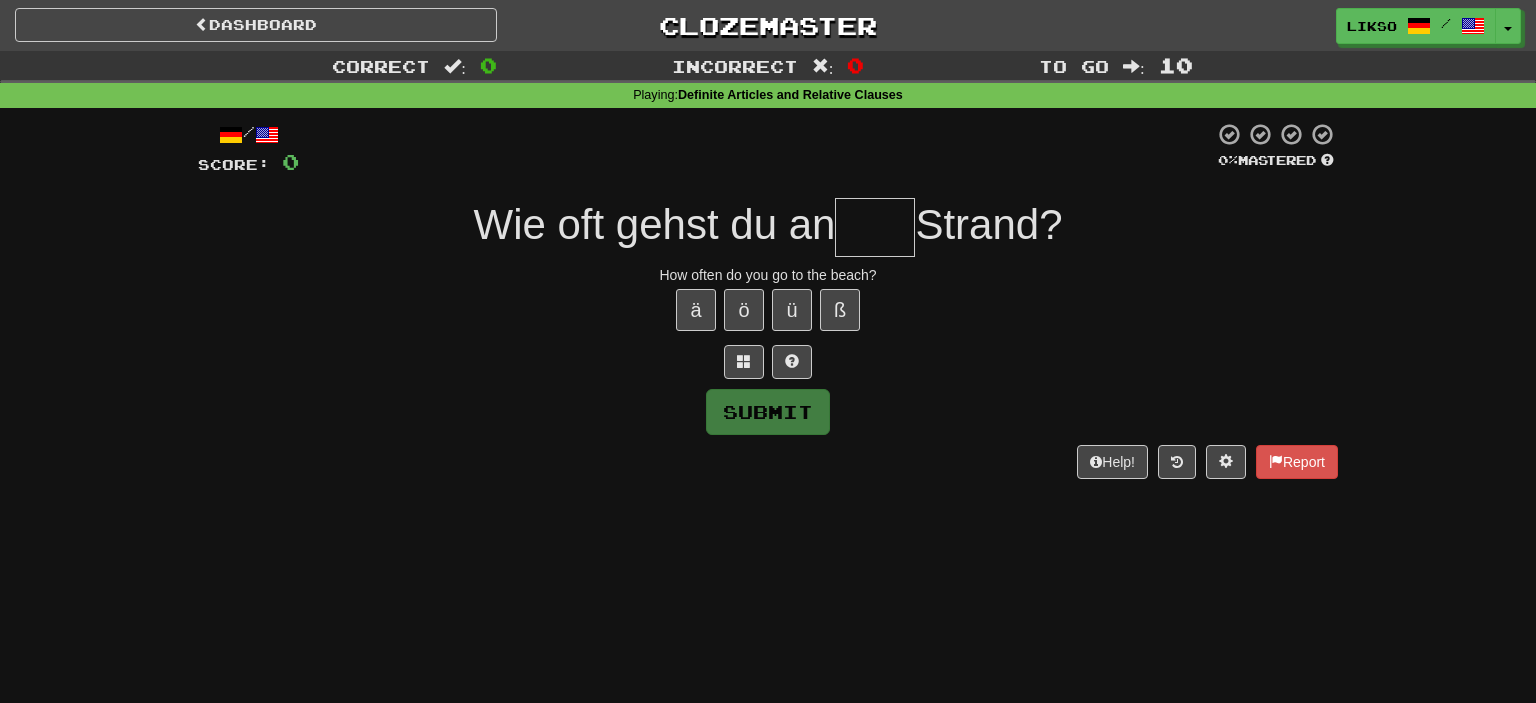 scroll, scrollTop: 0, scrollLeft: 0, axis: both 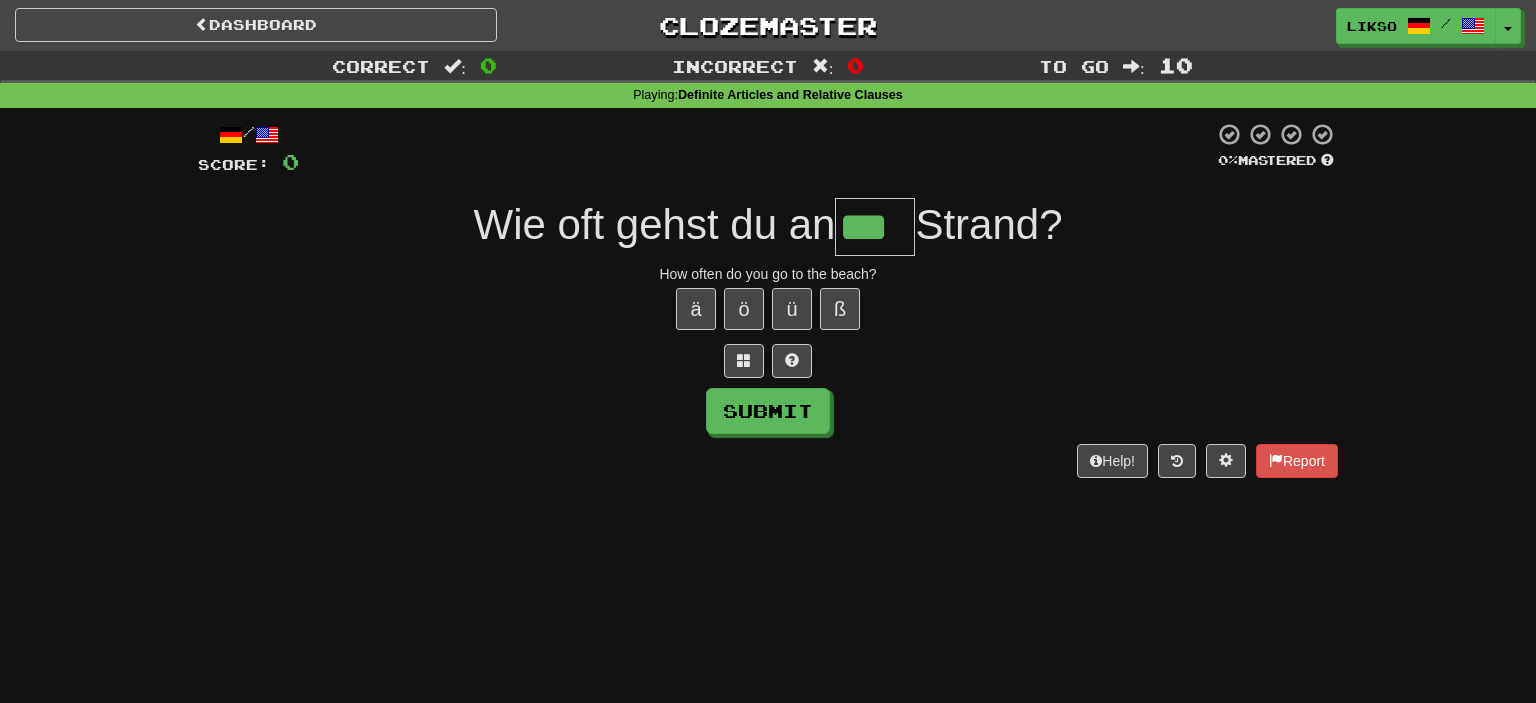 type on "***" 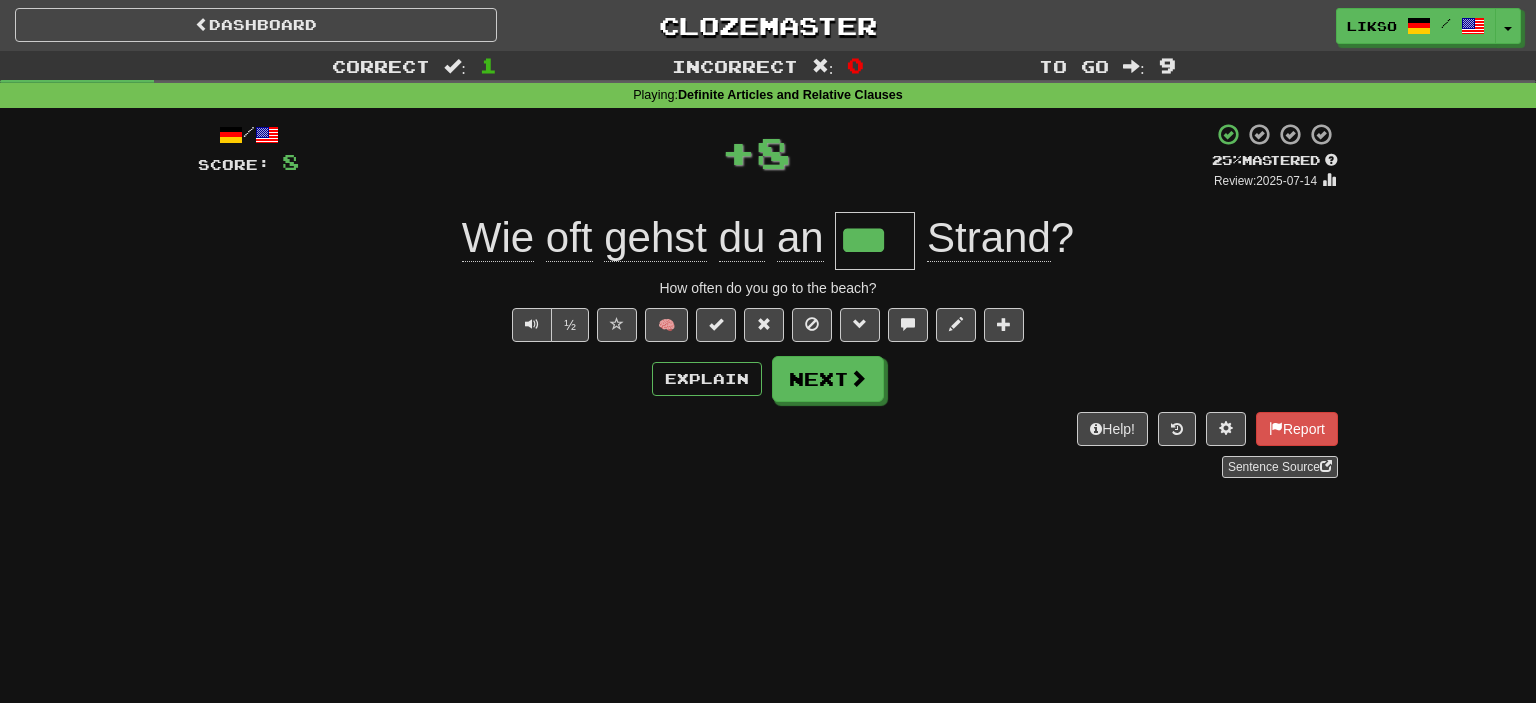 click on "Strand" at bounding box center [989, 238] 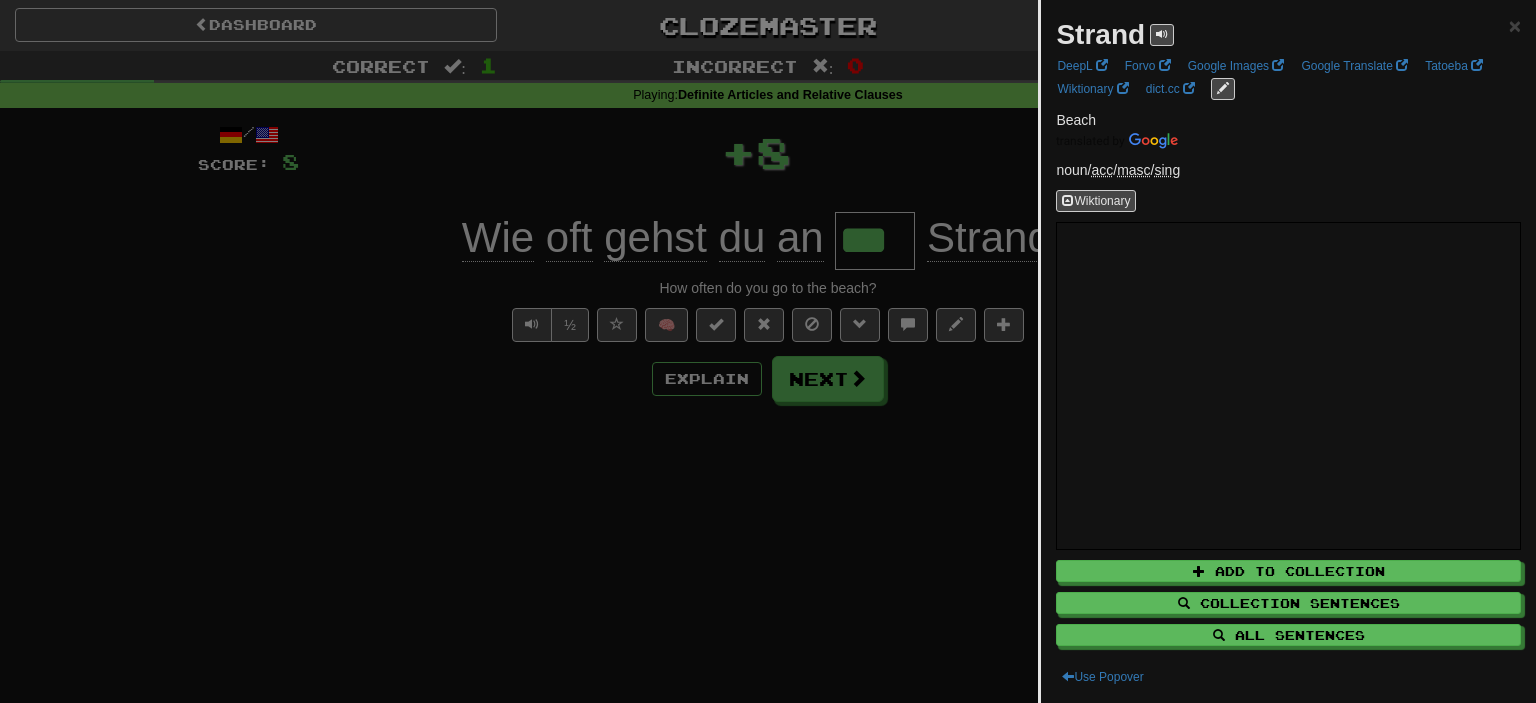 click at bounding box center (768, 351) 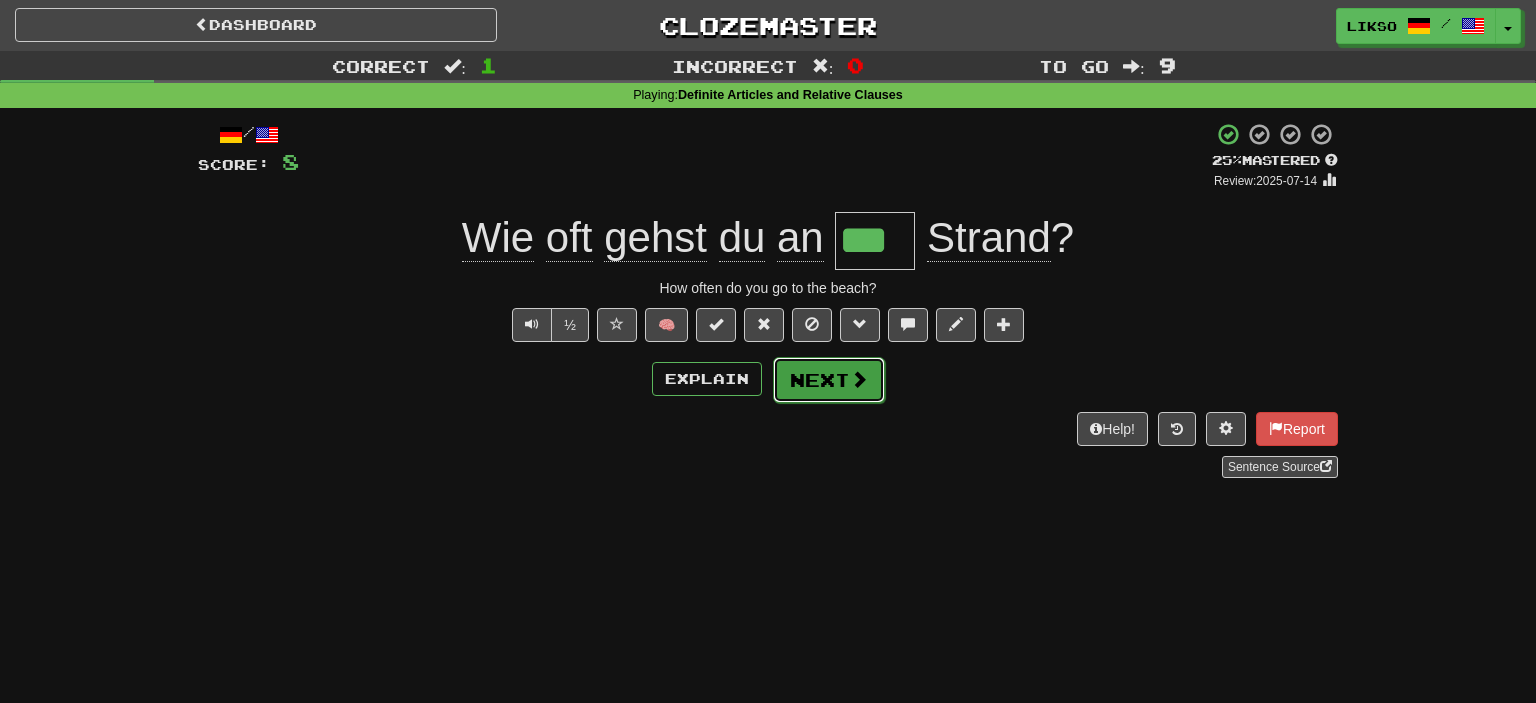 click on "Next" at bounding box center (829, 380) 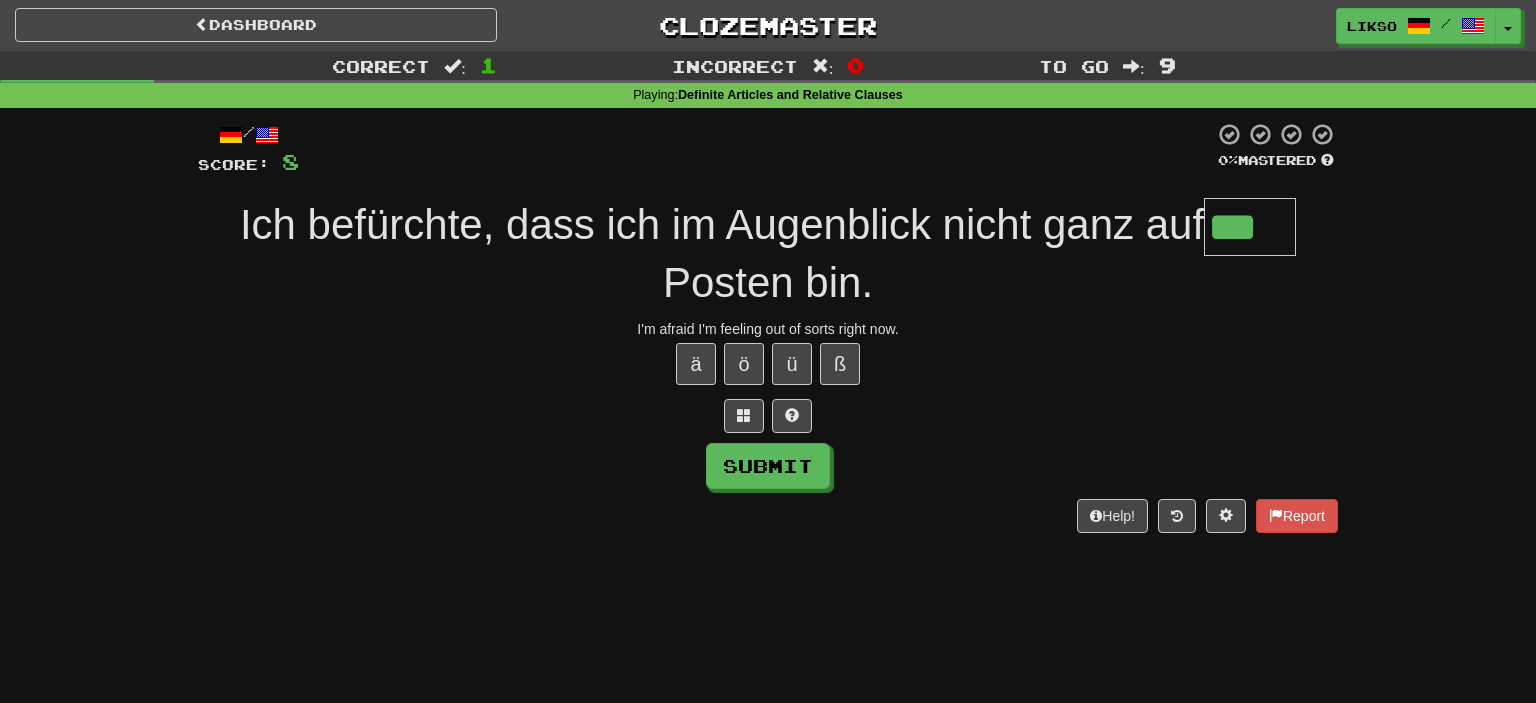type on "***" 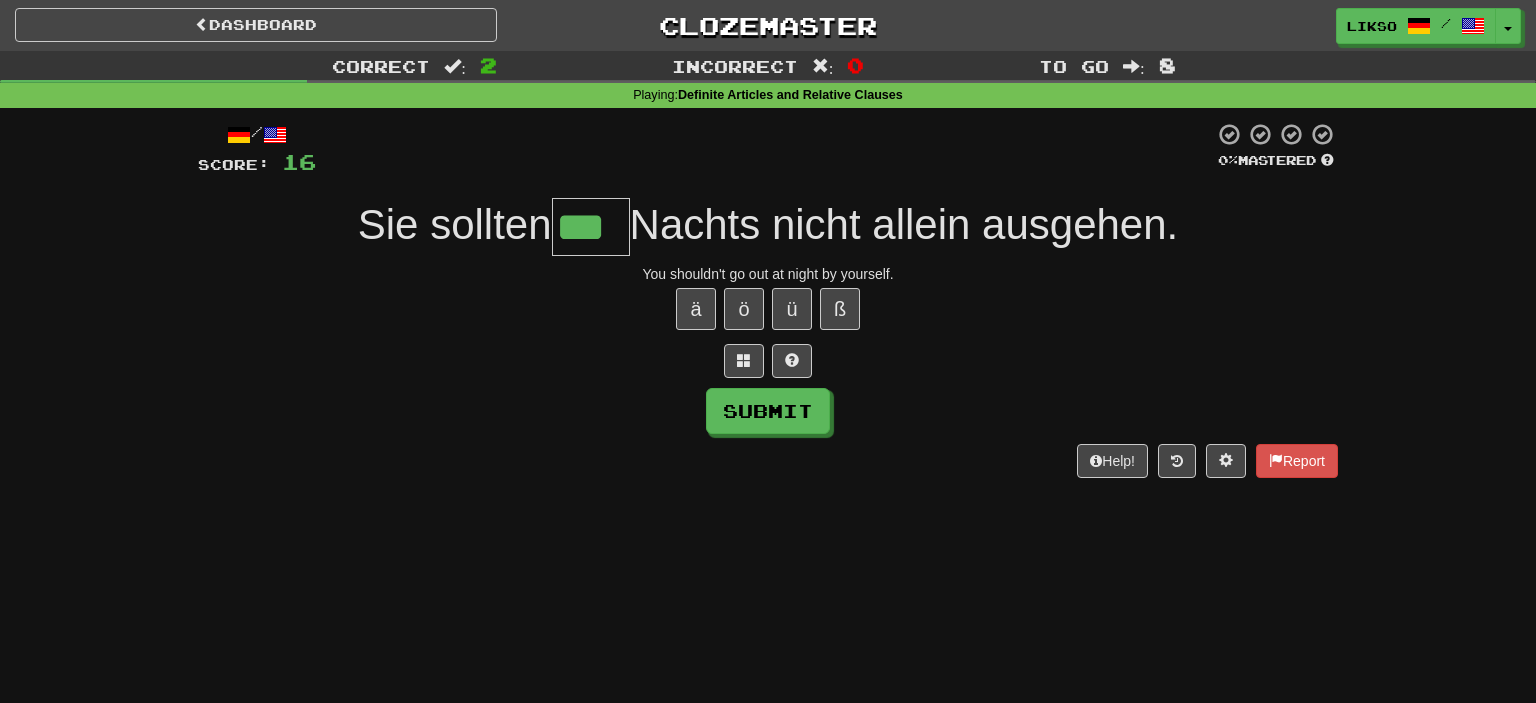 type on "***" 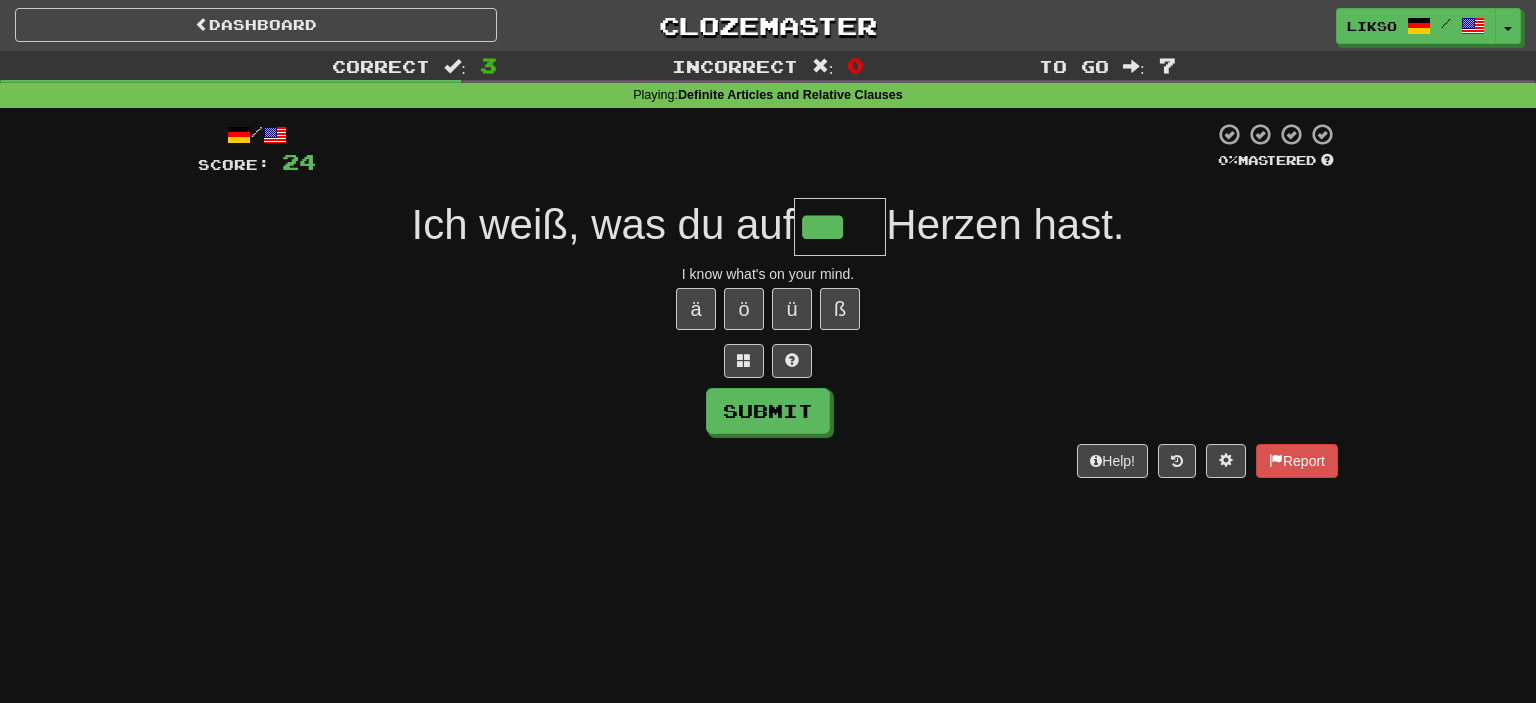type on "***" 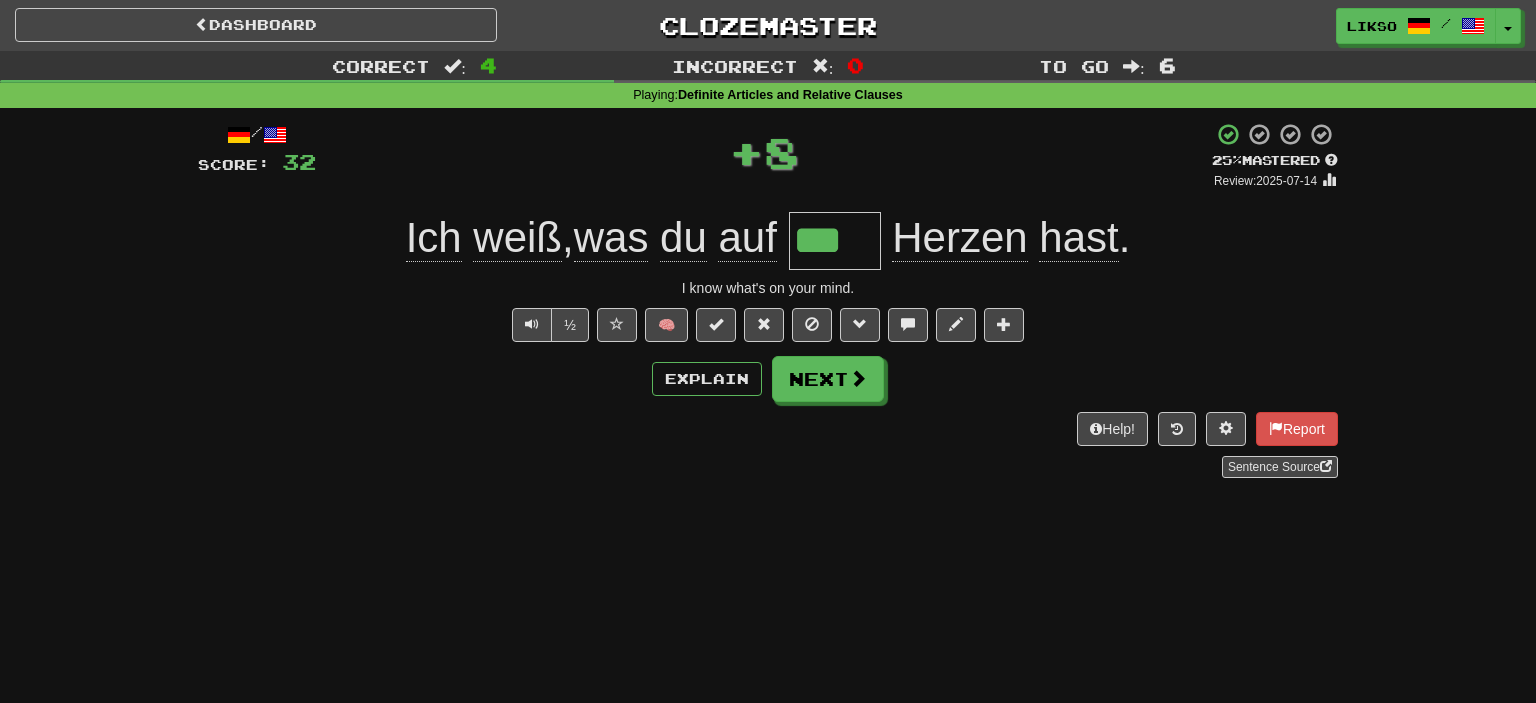 click on "Herzen" at bounding box center [959, 238] 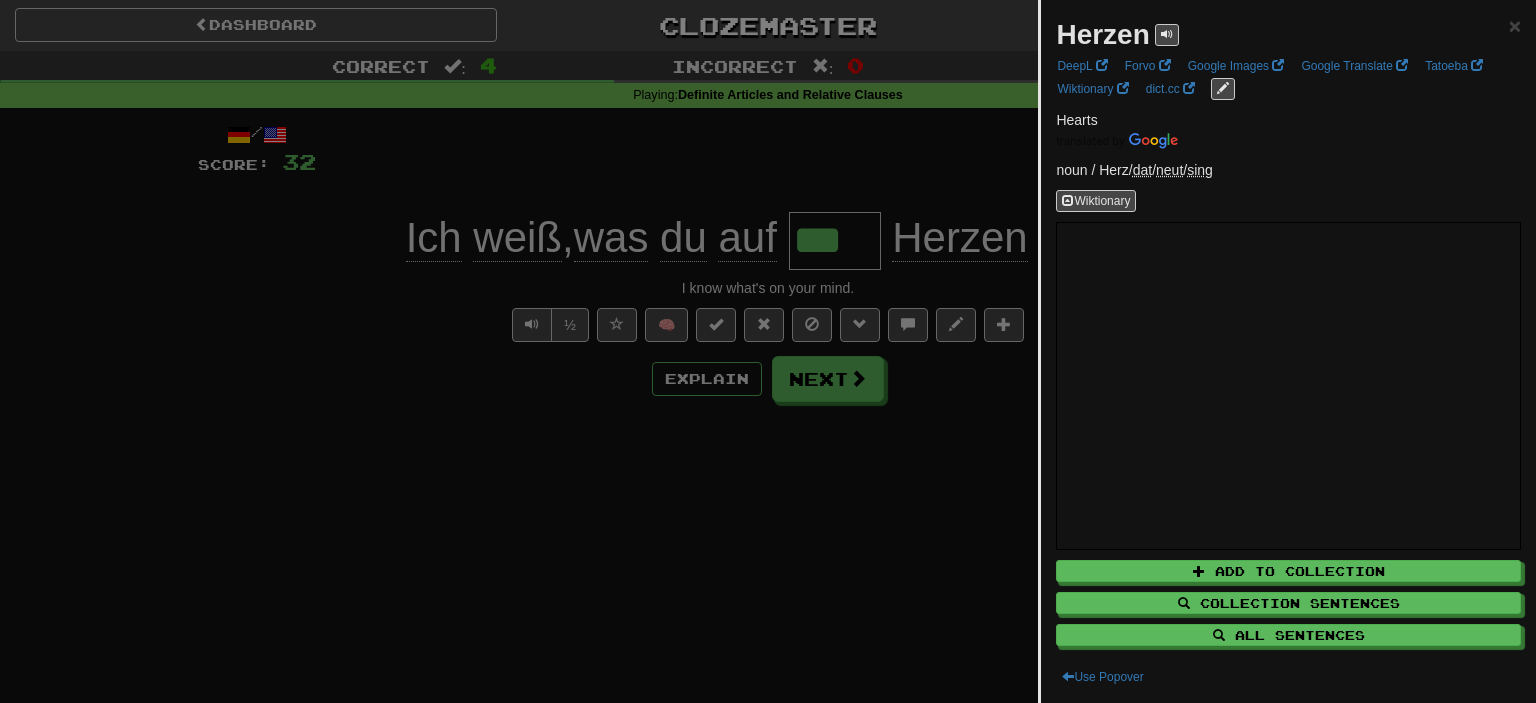 click at bounding box center (768, 351) 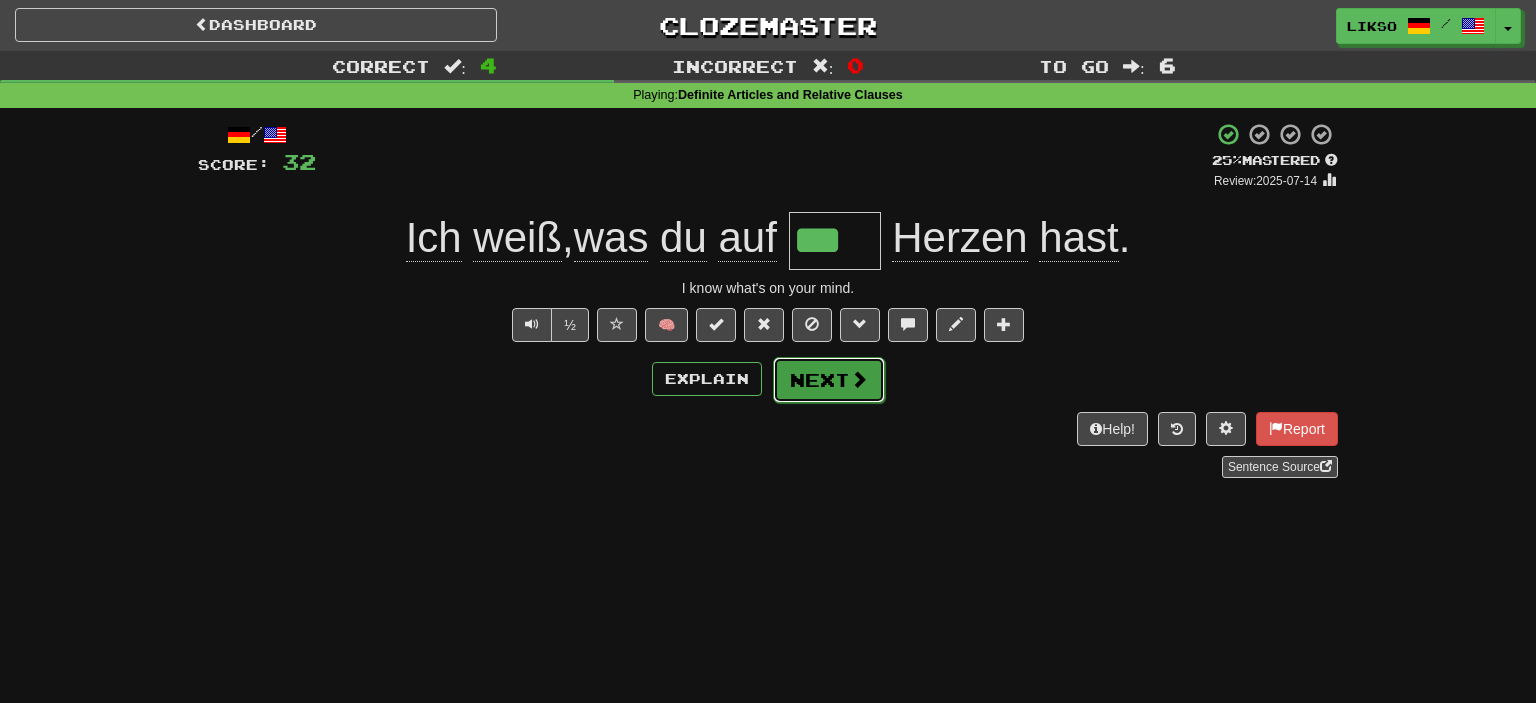 click on "Next" at bounding box center (829, 380) 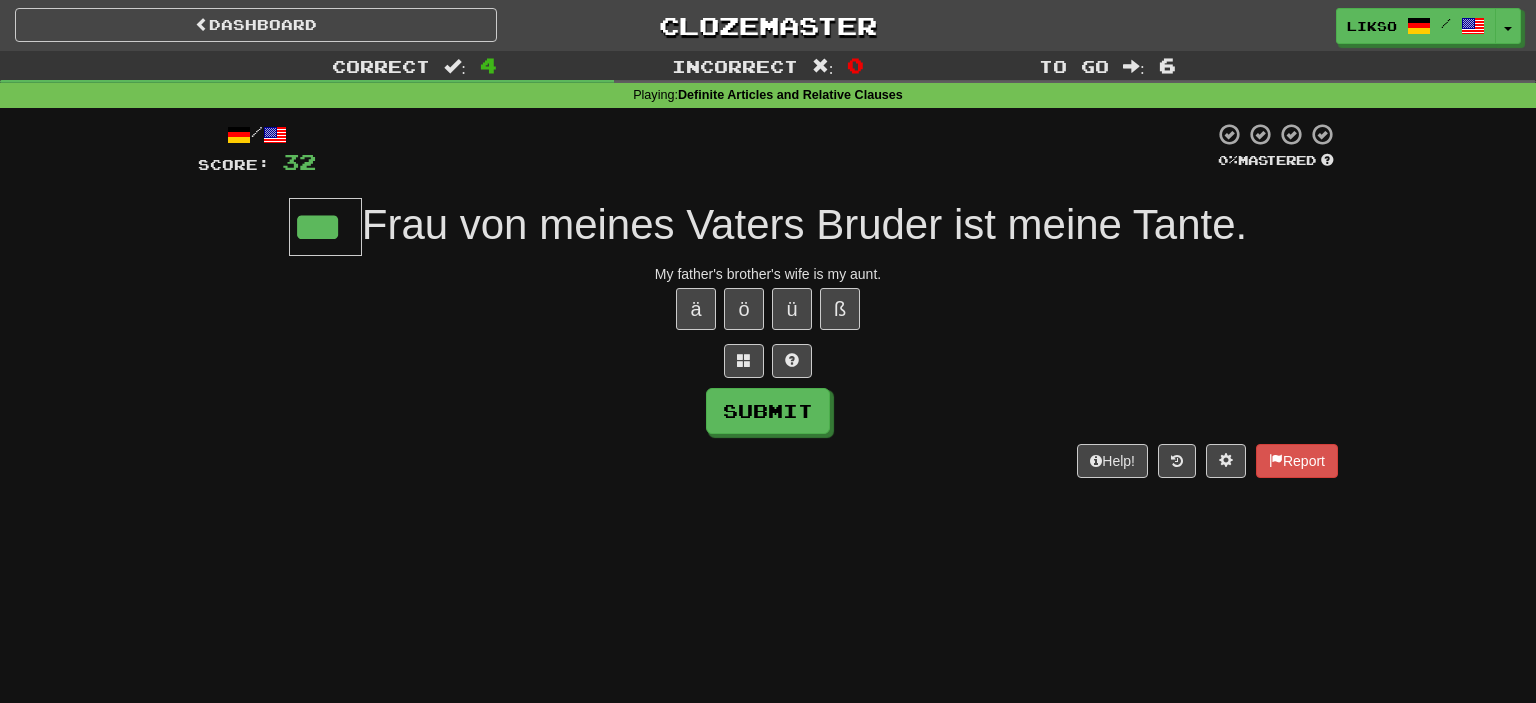 type on "***" 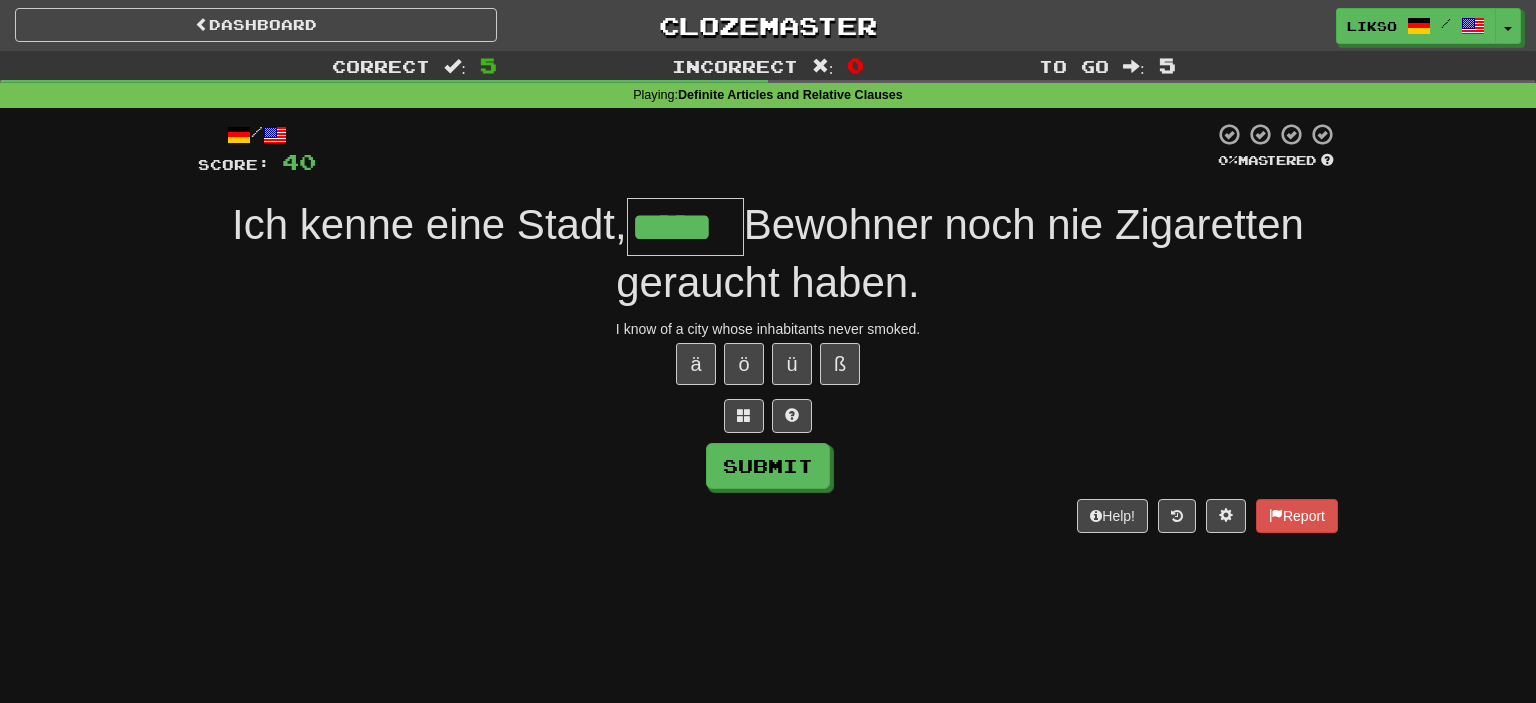 type on "*****" 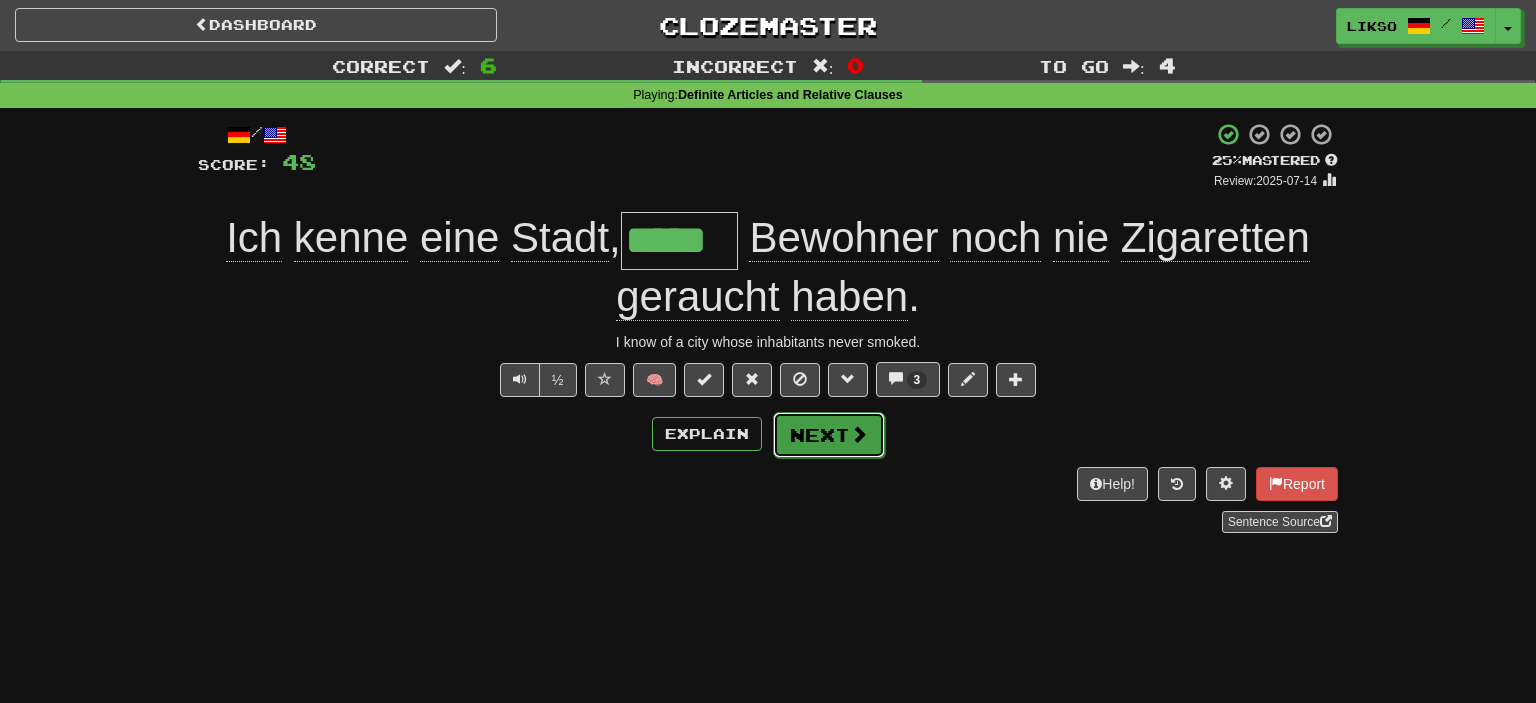 click on "Next" at bounding box center (829, 435) 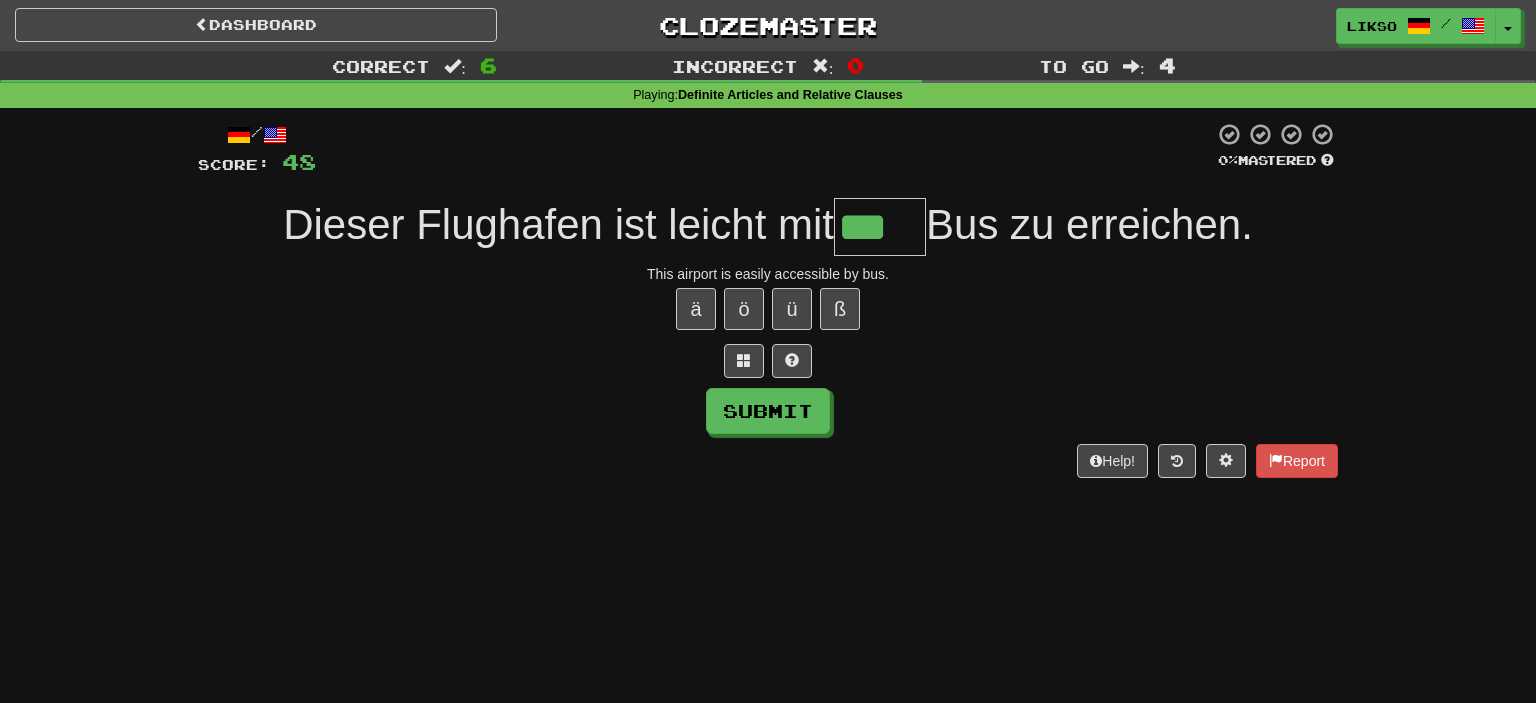 type on "***" 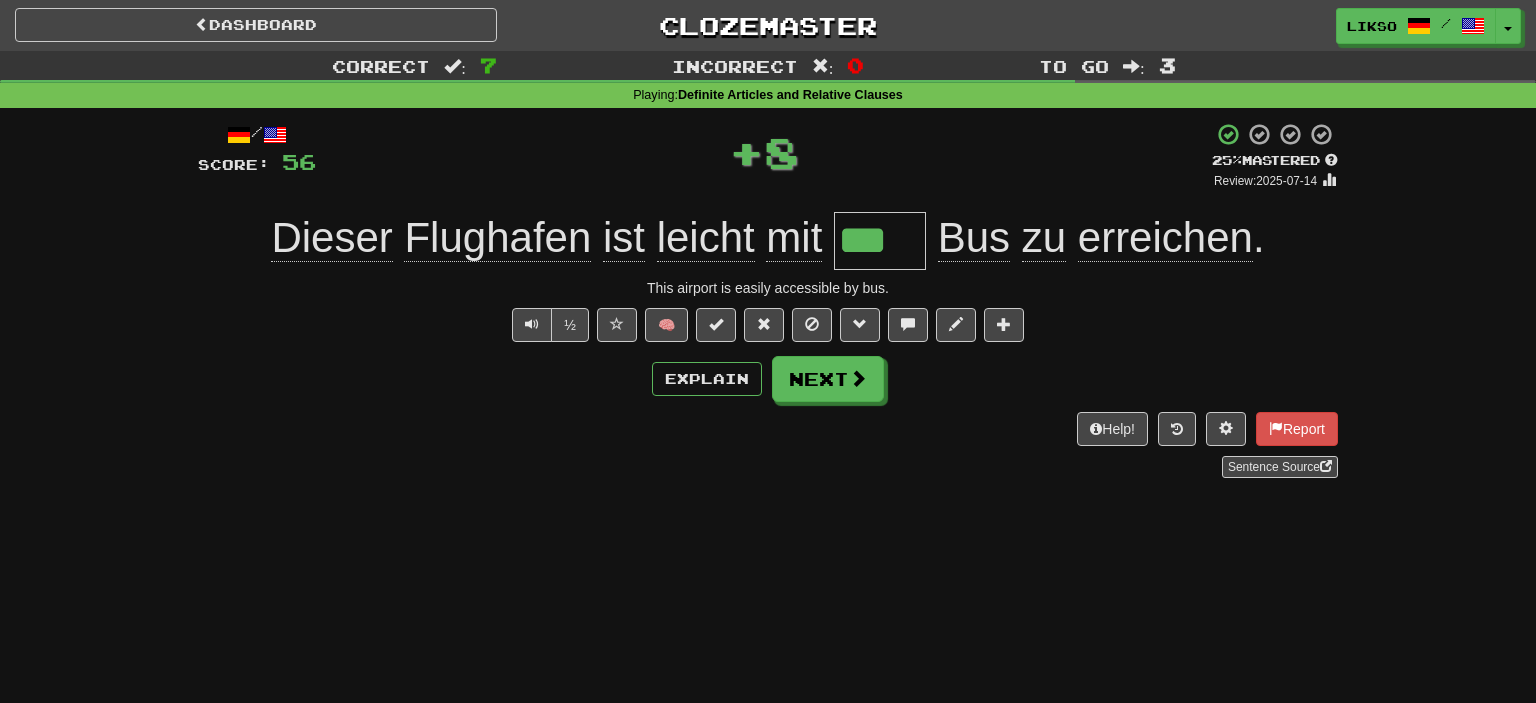 click on "Bus" at bounding box center (974, 238) 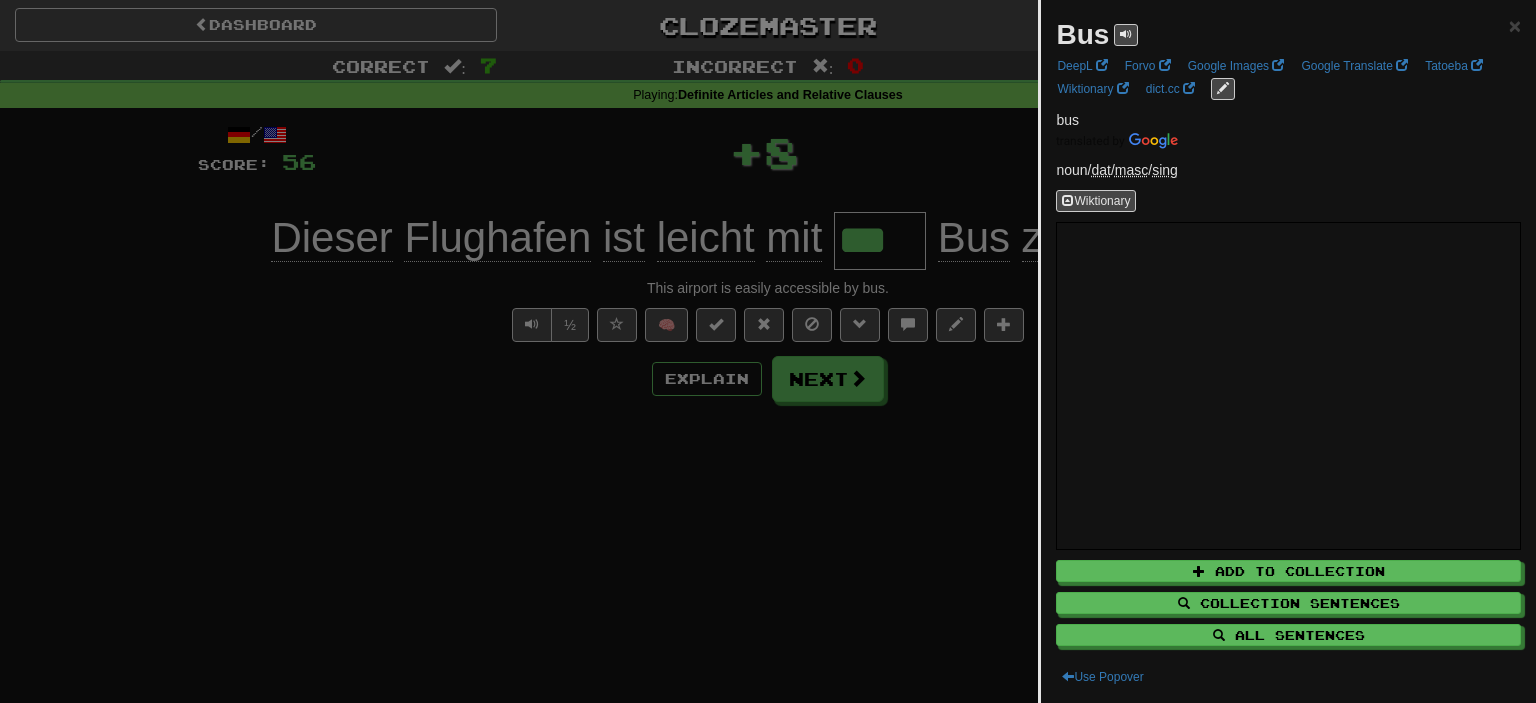 click at bounding box center [768, 351] 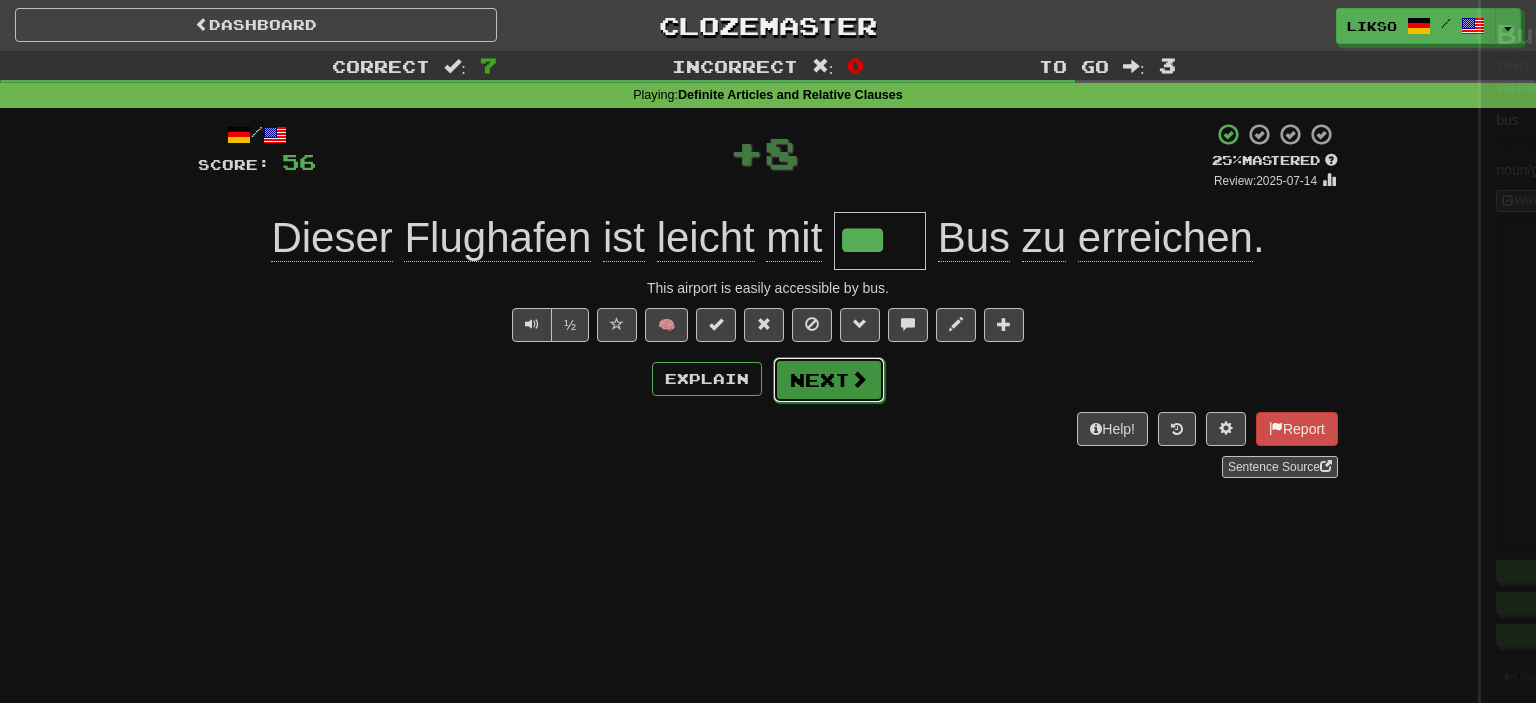 click on "Next" at bounding box center [829, 380] 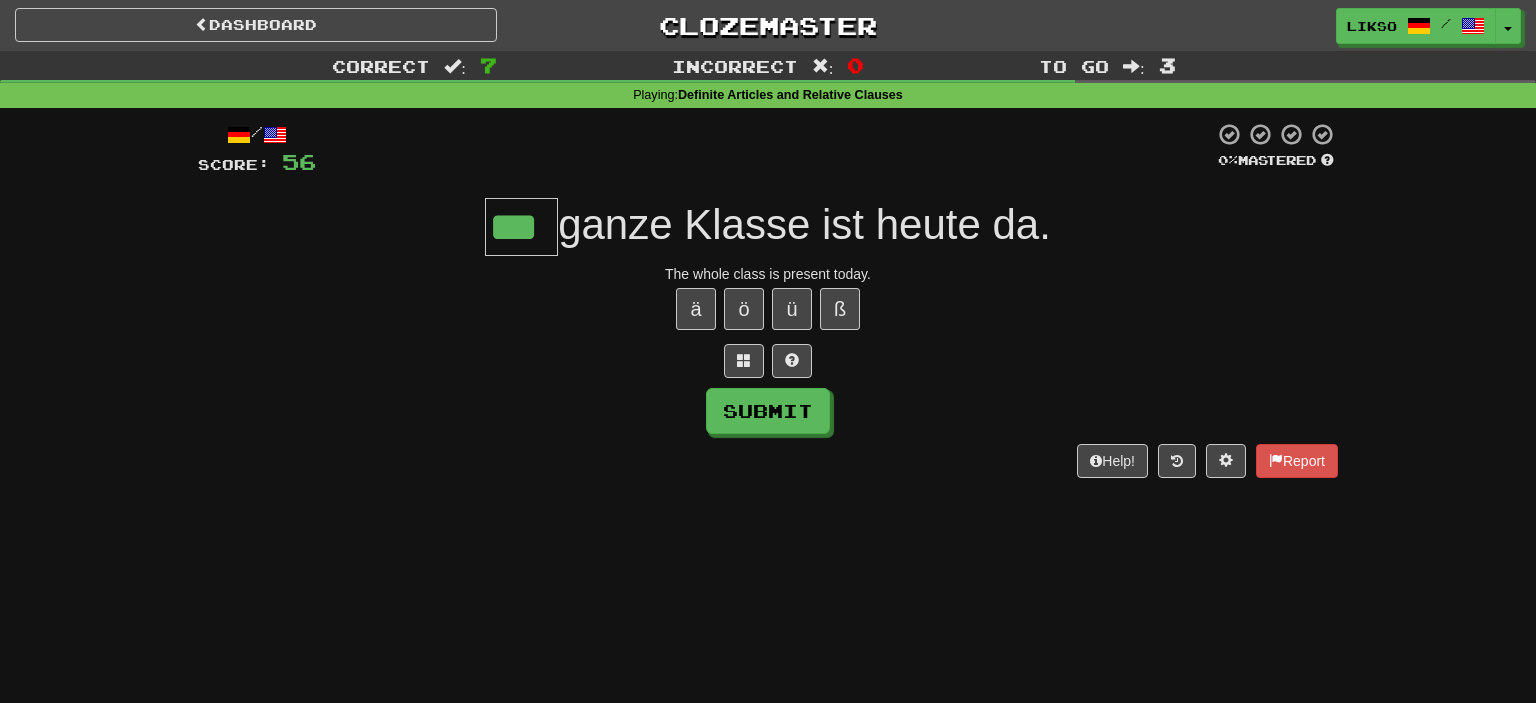 type on "***" 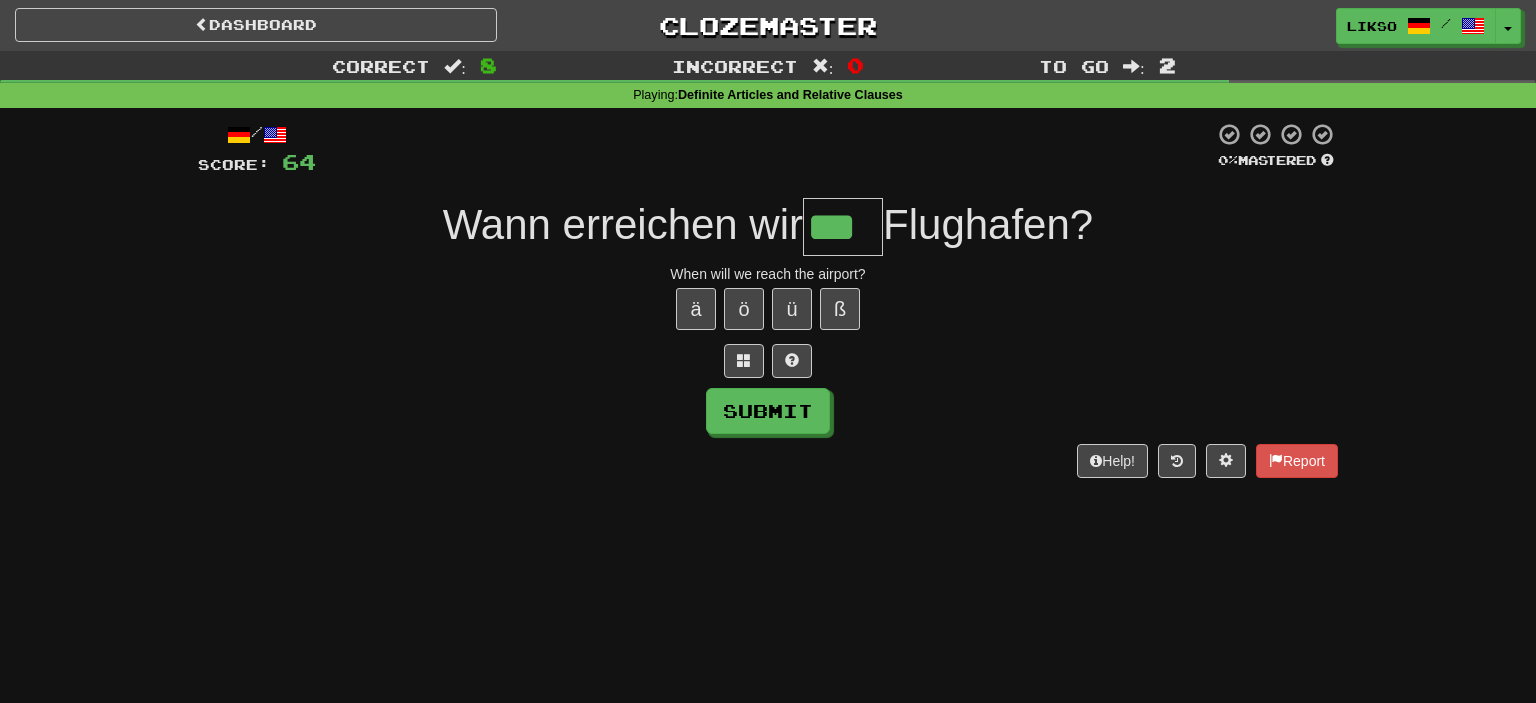 type on "***" 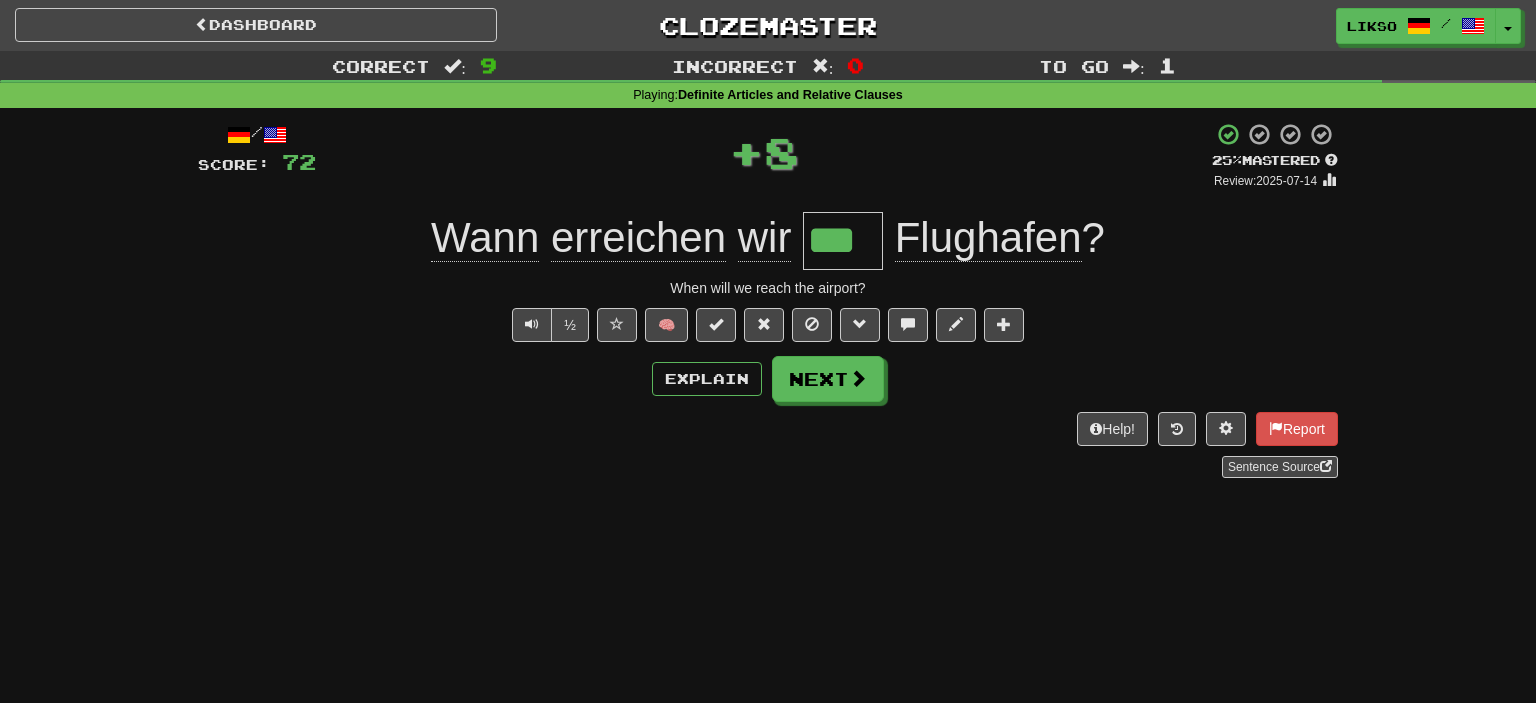 click on "Flughafen" at bounding box center (988, 238) 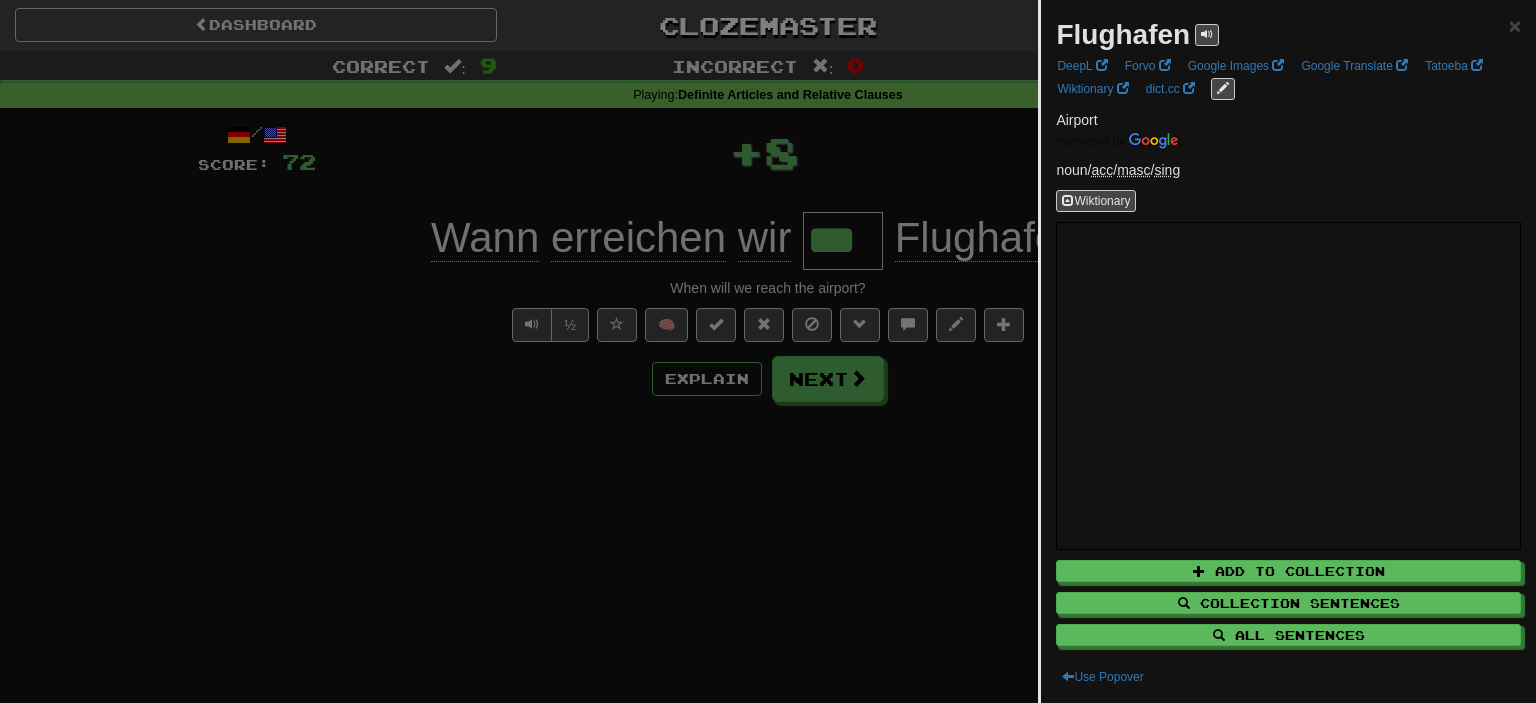 click at bounding box center [768, 351] 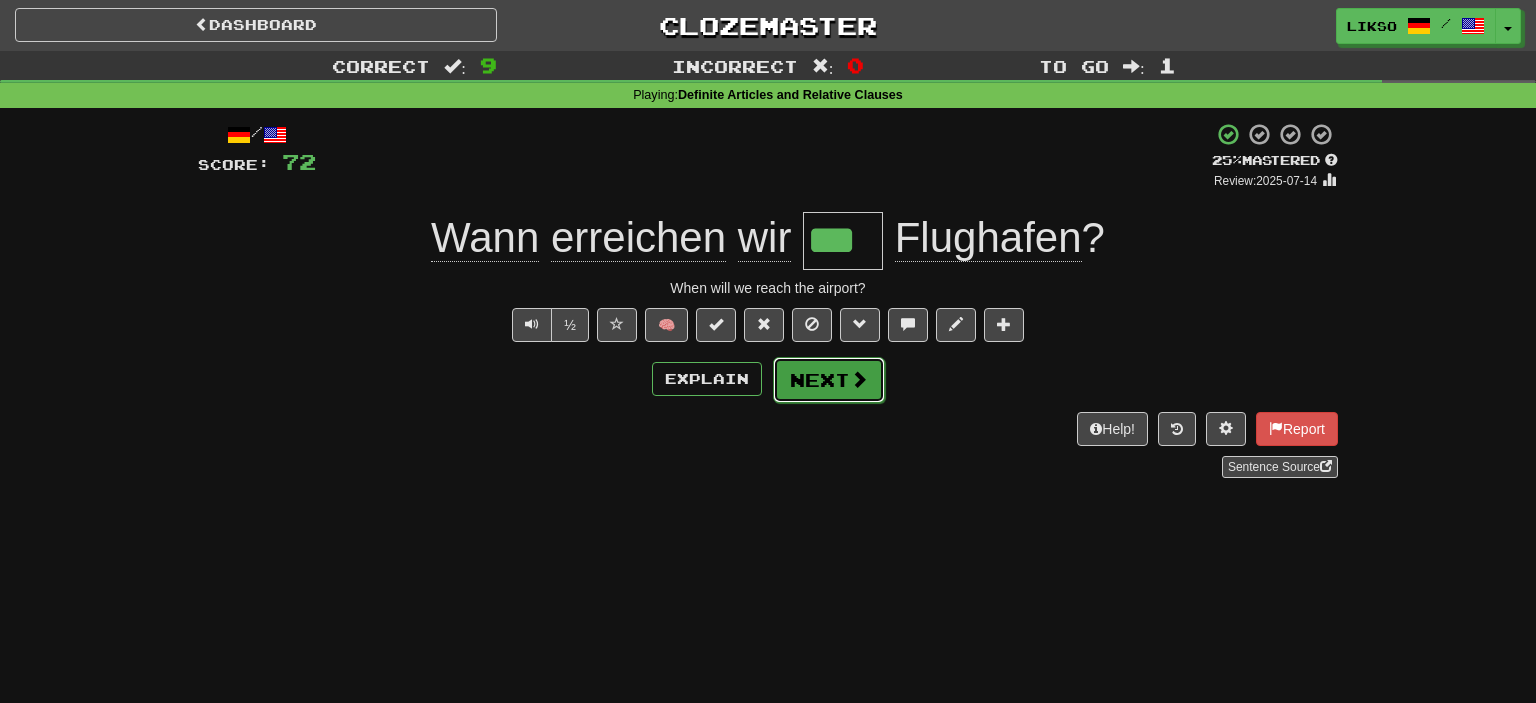 click on "Next" at bounding box center [829, 380] 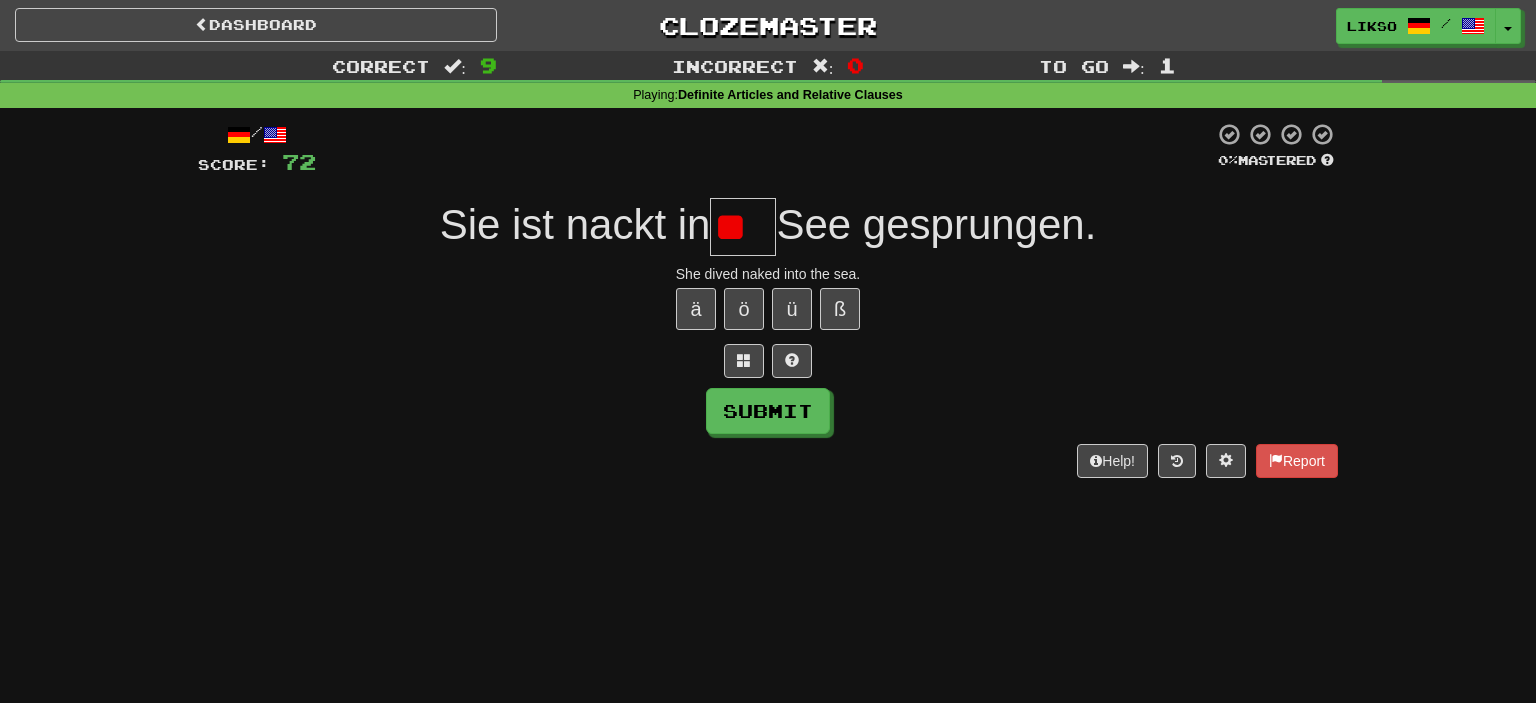scroll, scrollTop: 0, scrollLeft: 0, axis: both 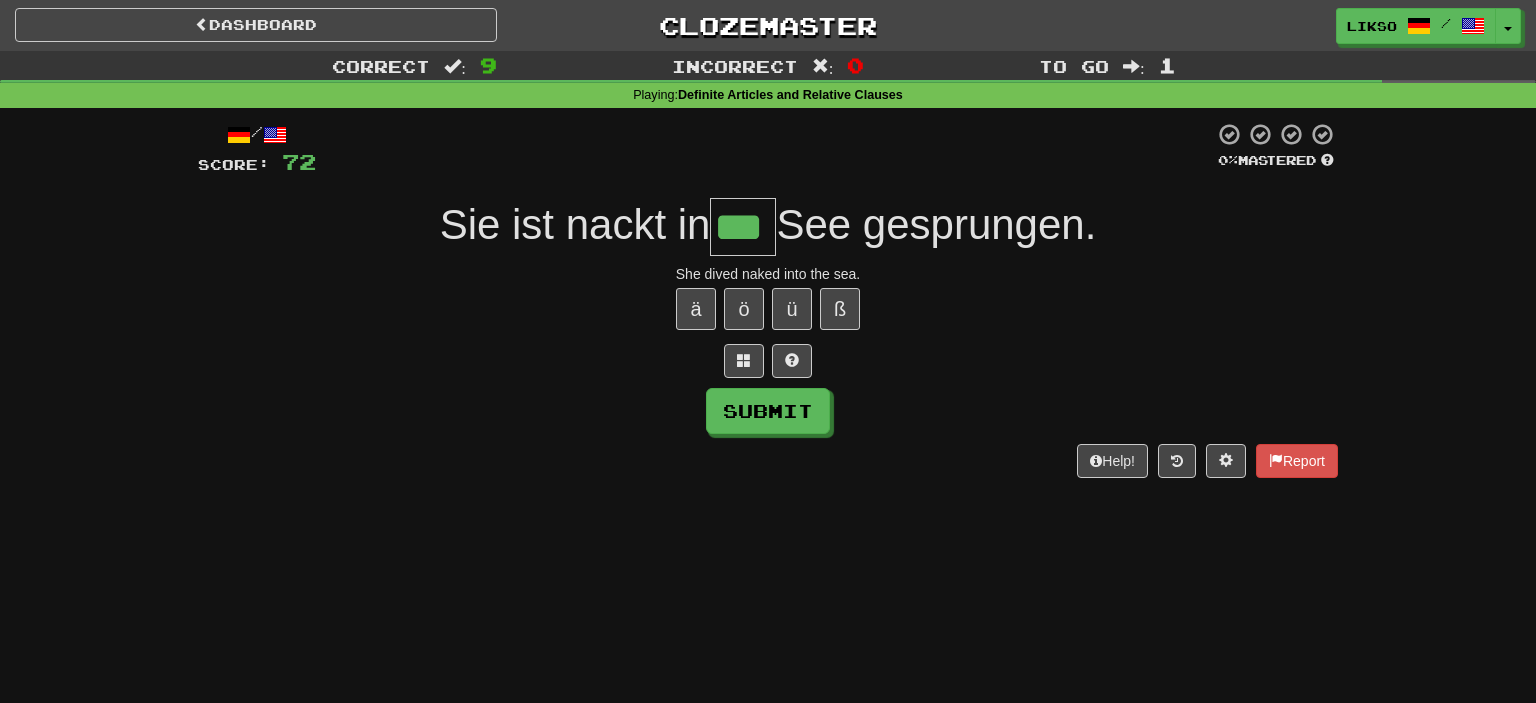 type on "***" 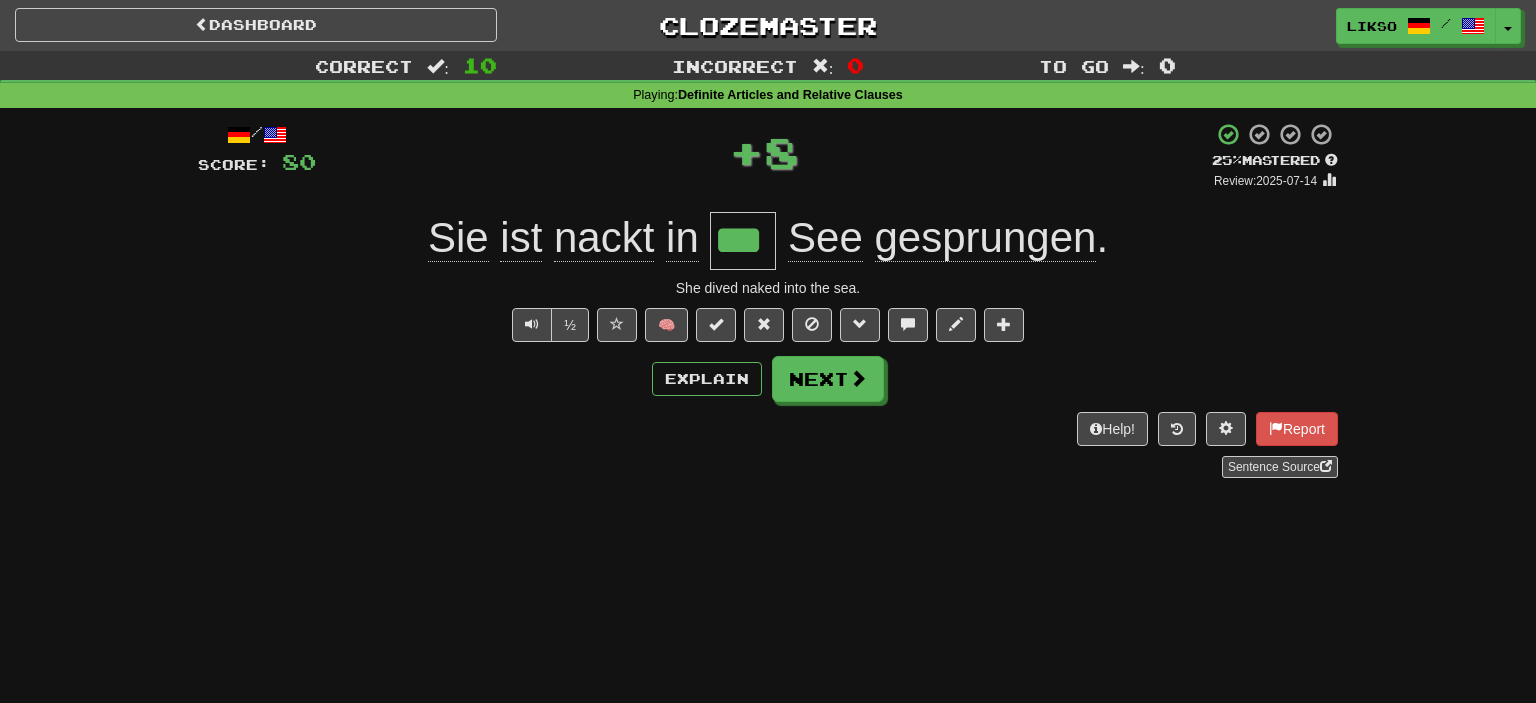 click on "See" at bounding box center (825, 238) 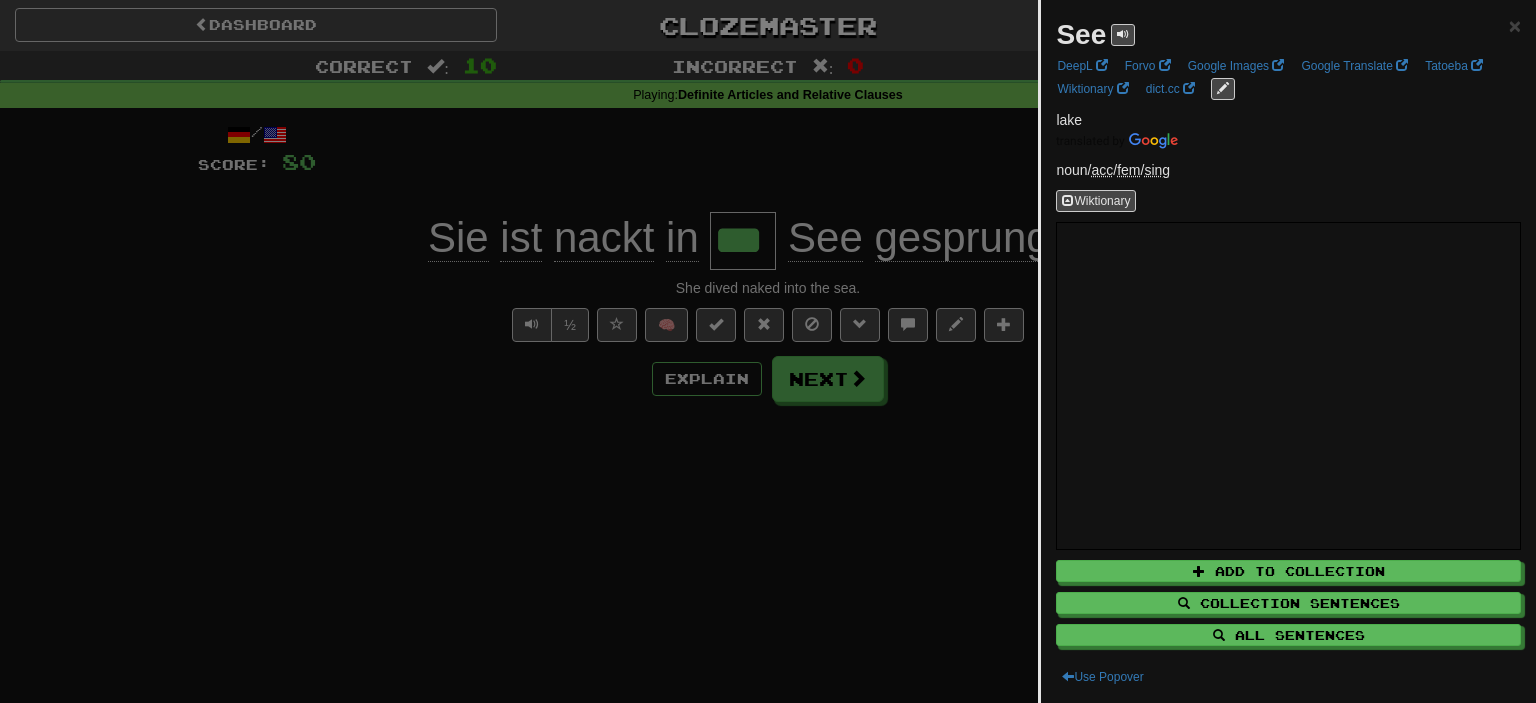 click at bounding box center (768, 351) 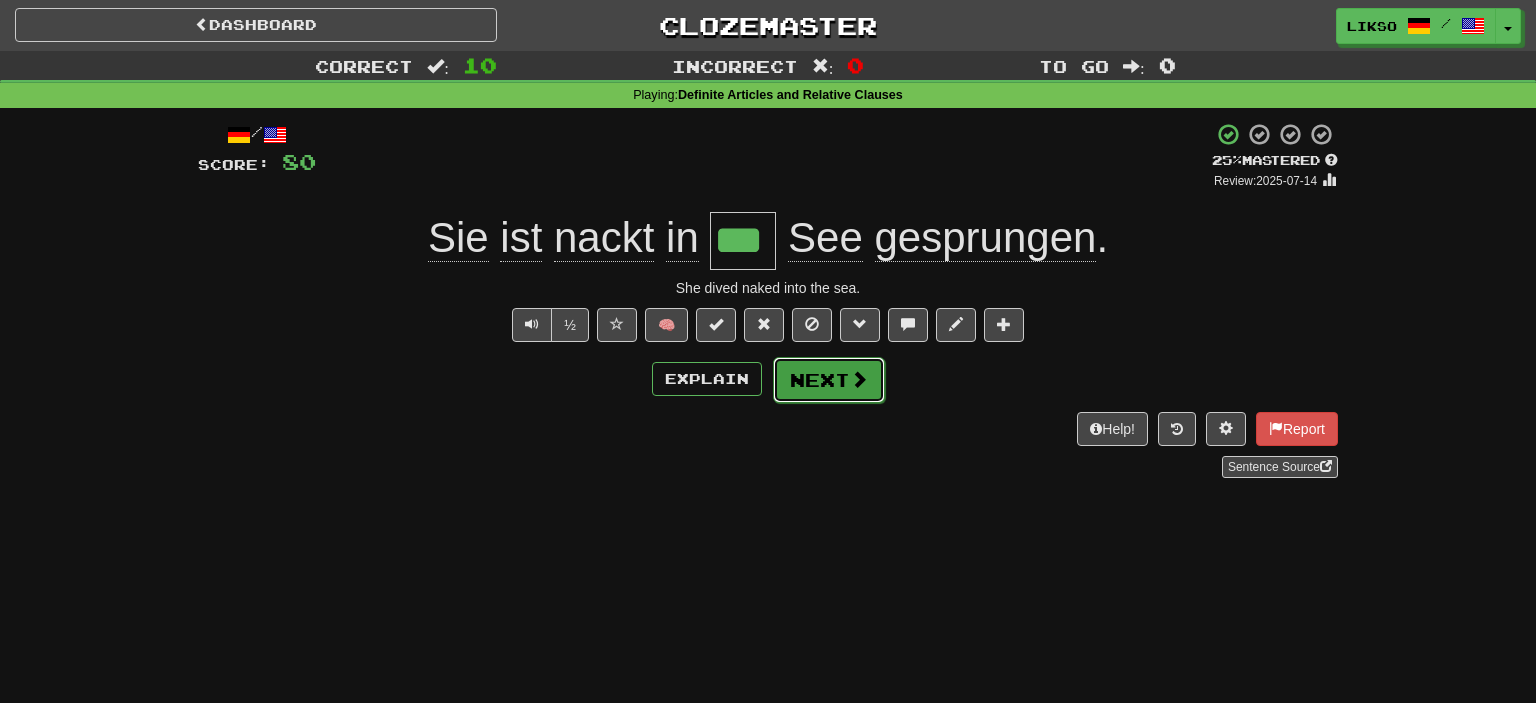 click on "Next" at bounding box center [829, 380] 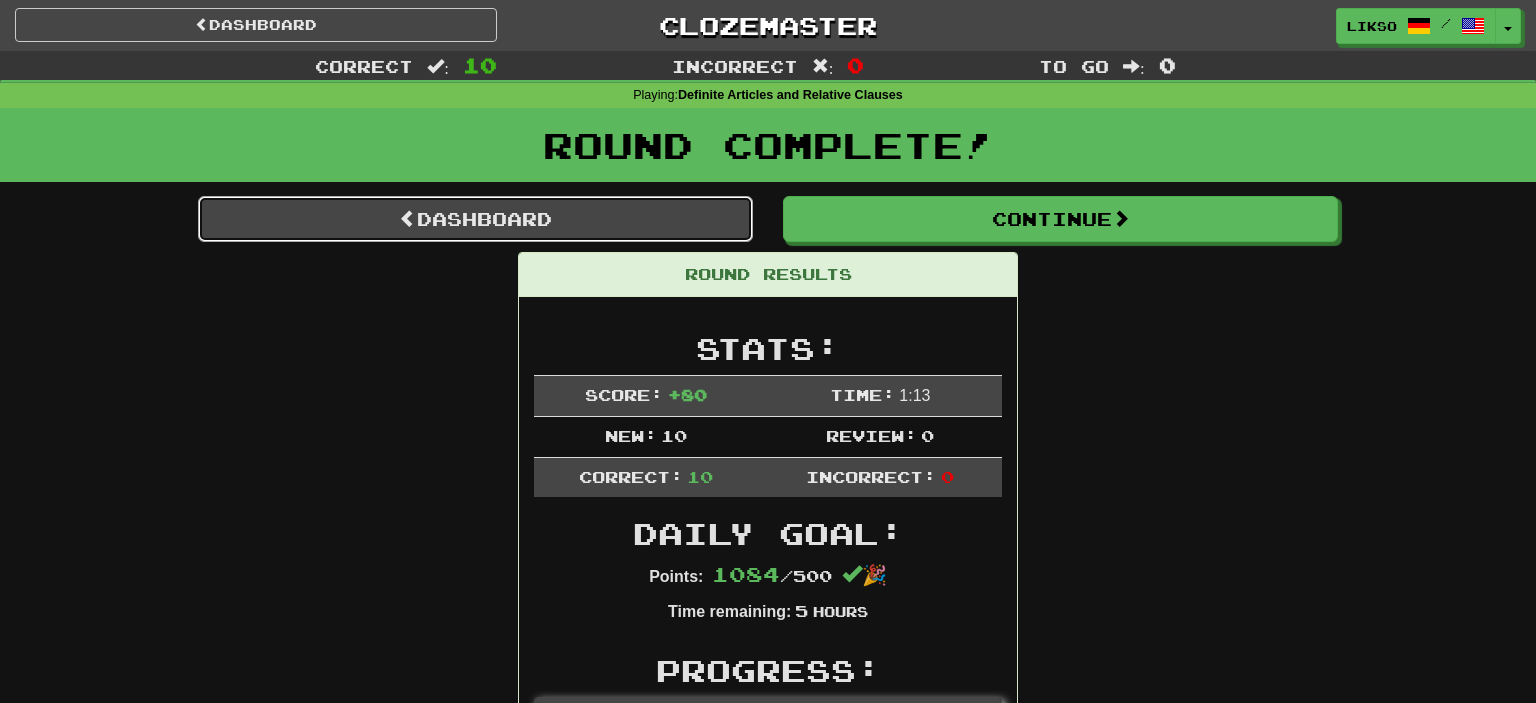 click on "Dashboard" at bounding box center [475, 219] 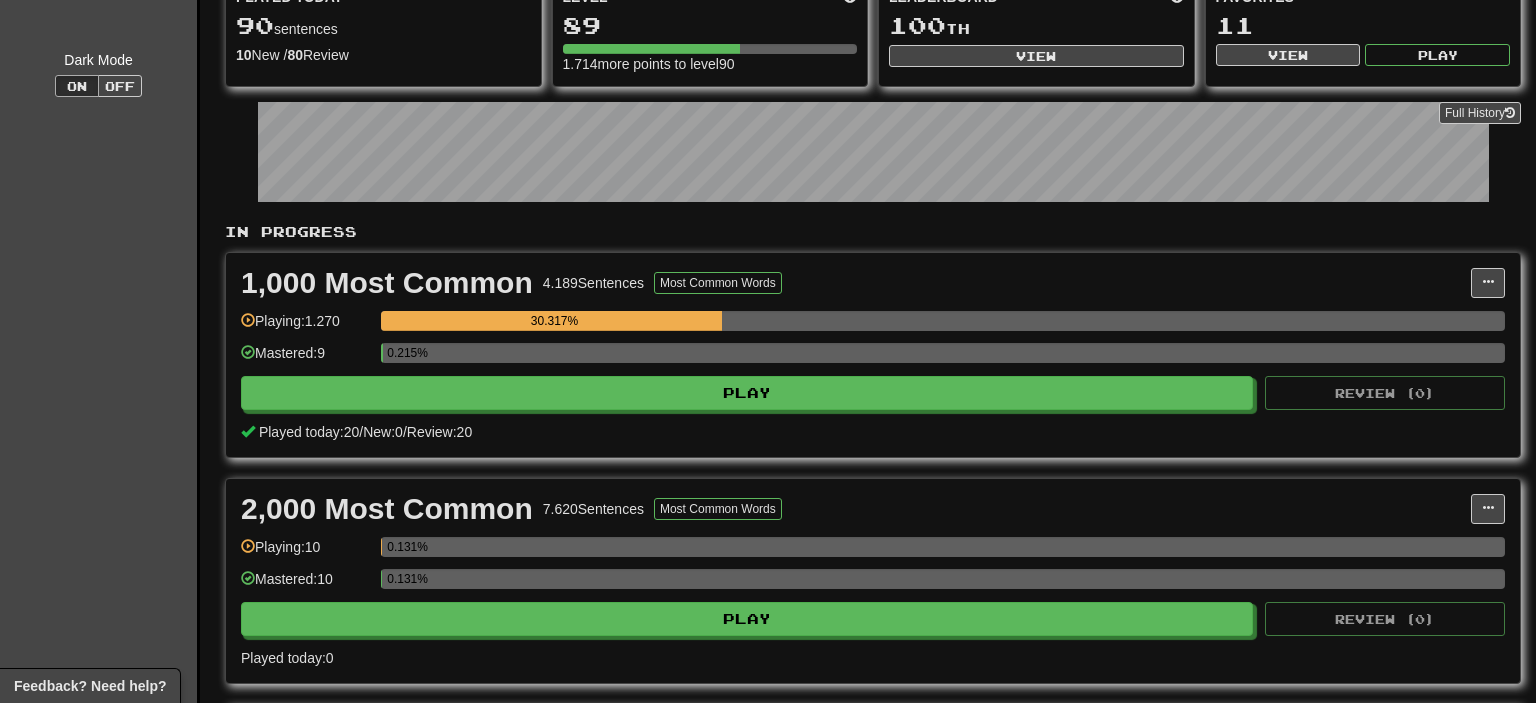scroll, scrollTop: 211, scrollLeft: 0, axis: vertical 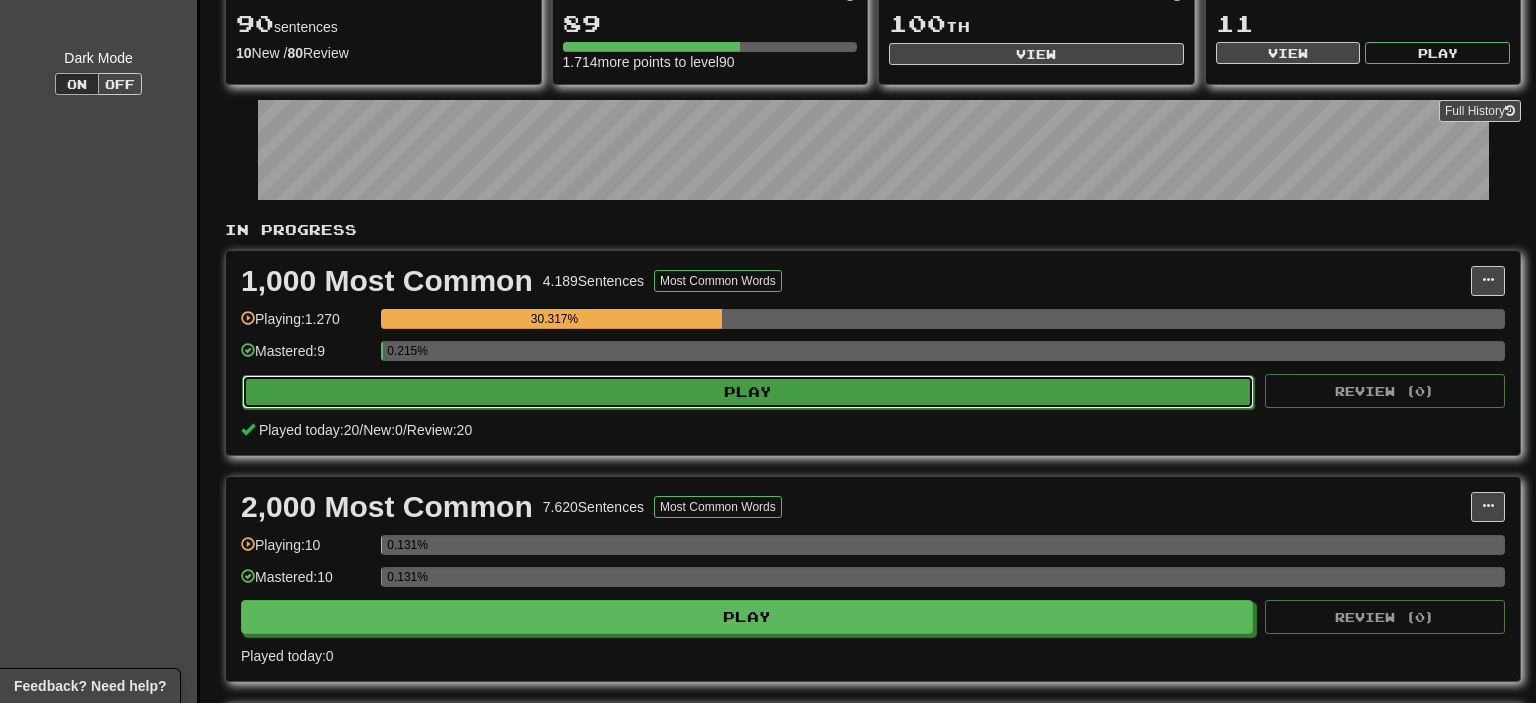 click on "Play" at bounding box center (748, 392) 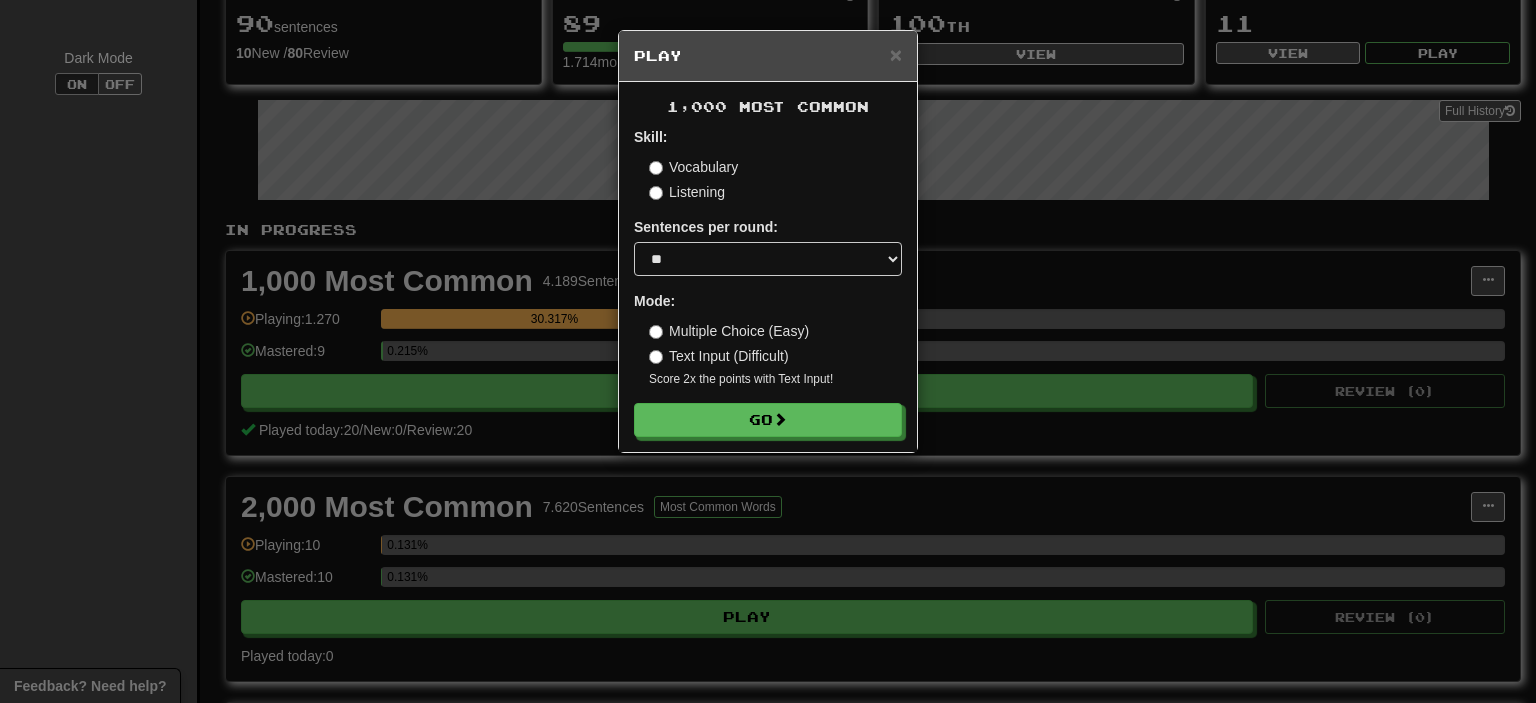 click on "Multiple Choice (Easy)" at bounding box center [729, 331] 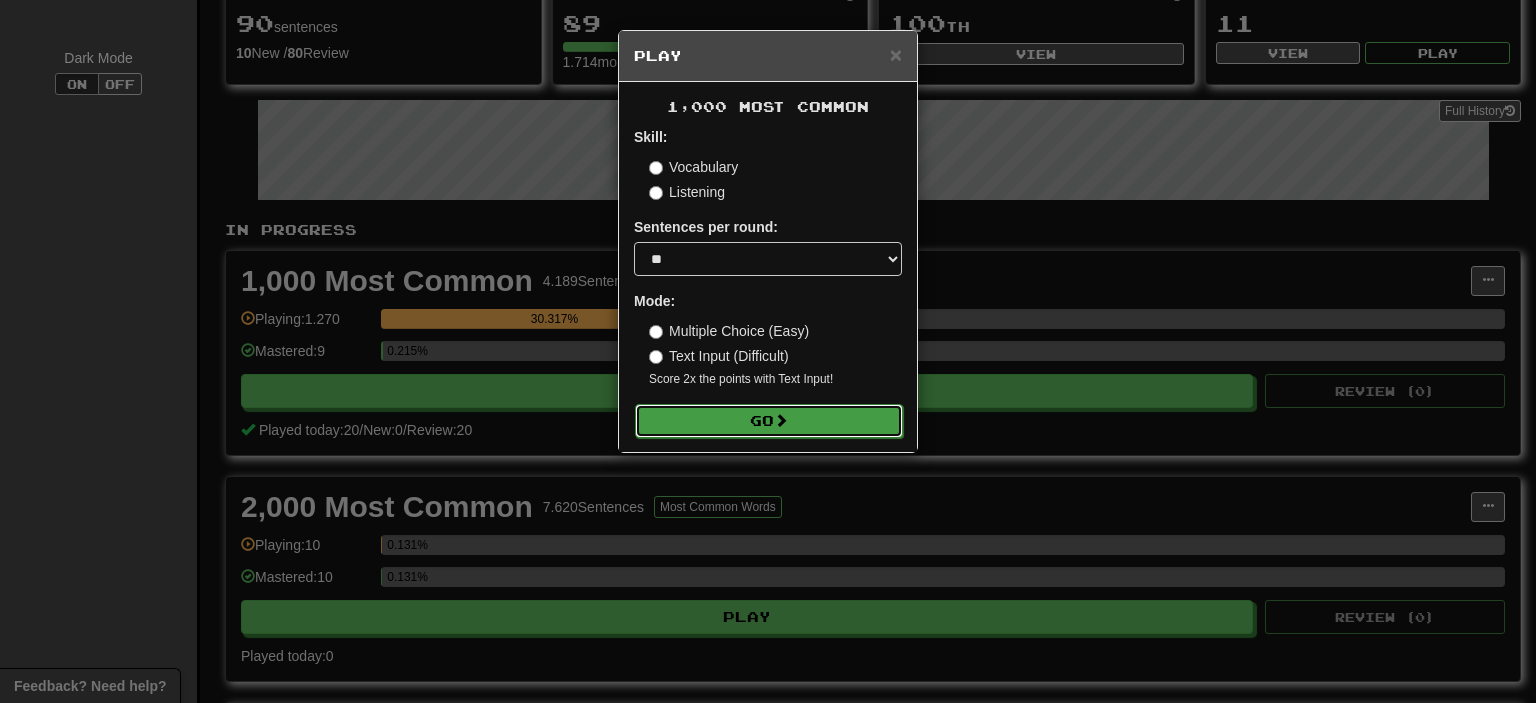click on "Go" at bounding box center [769, 421] 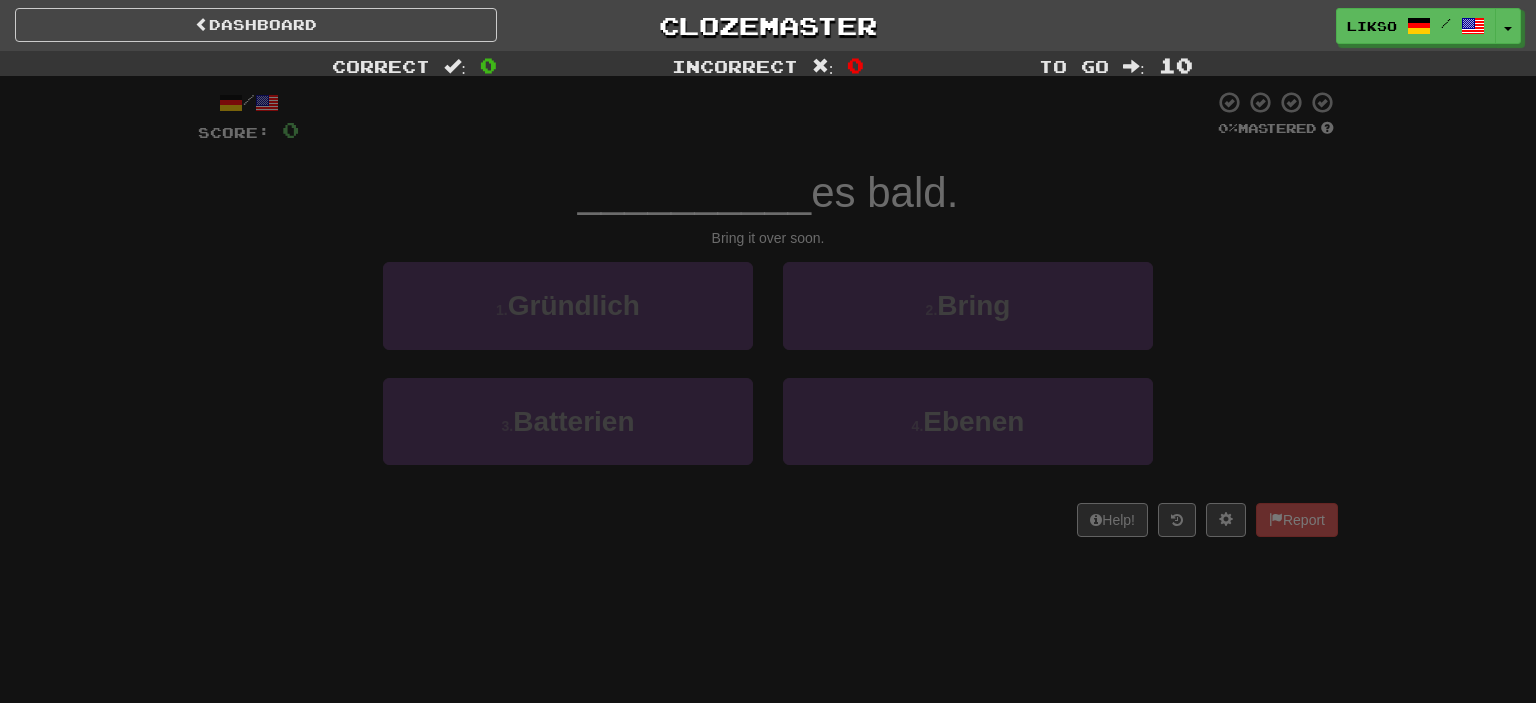 scroll, scrollTop: 0, scrollLeft: 0, axis: both 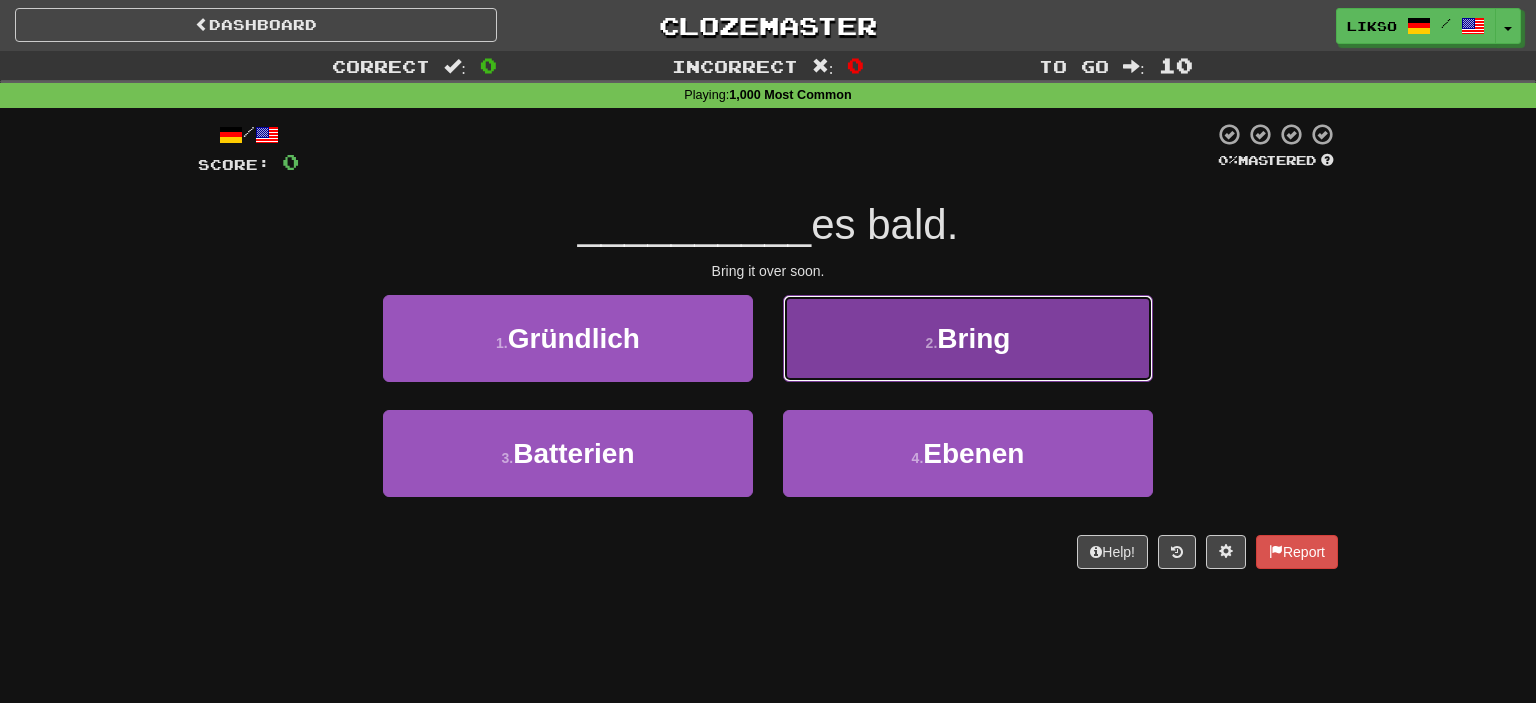 click on "2 .  Bring" at bounding box center (968, 338) 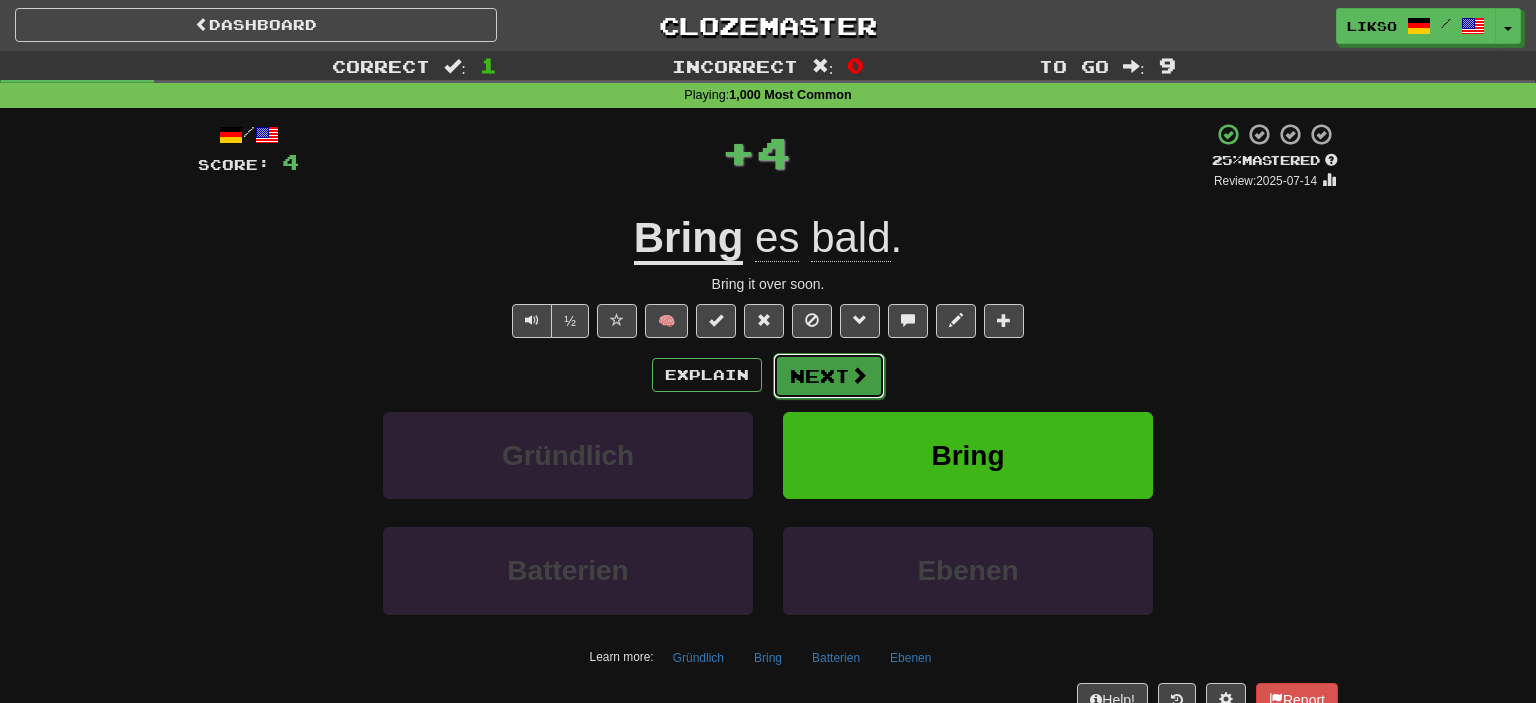 click at bounding box center [859, 375] 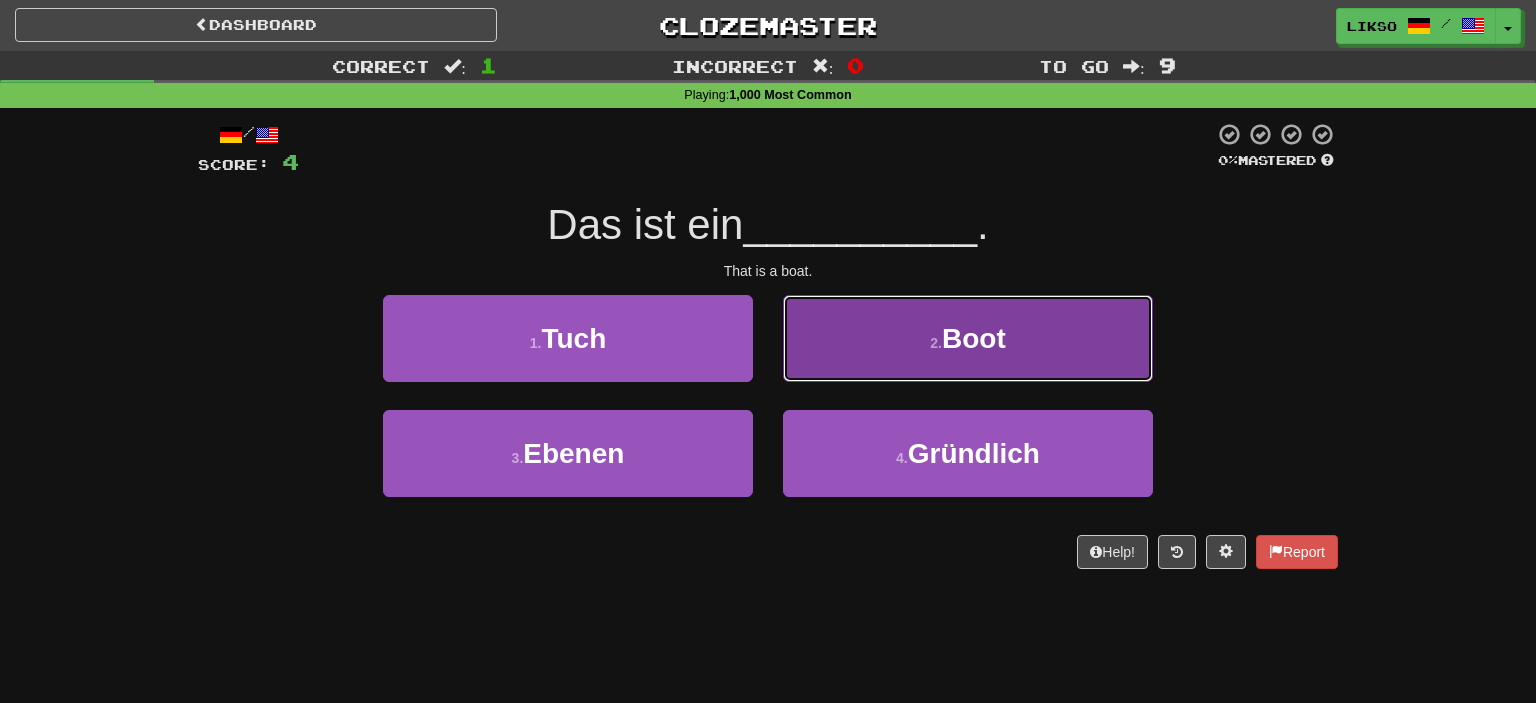 click on "2 .  Boot" at bounding box center [968, 338] 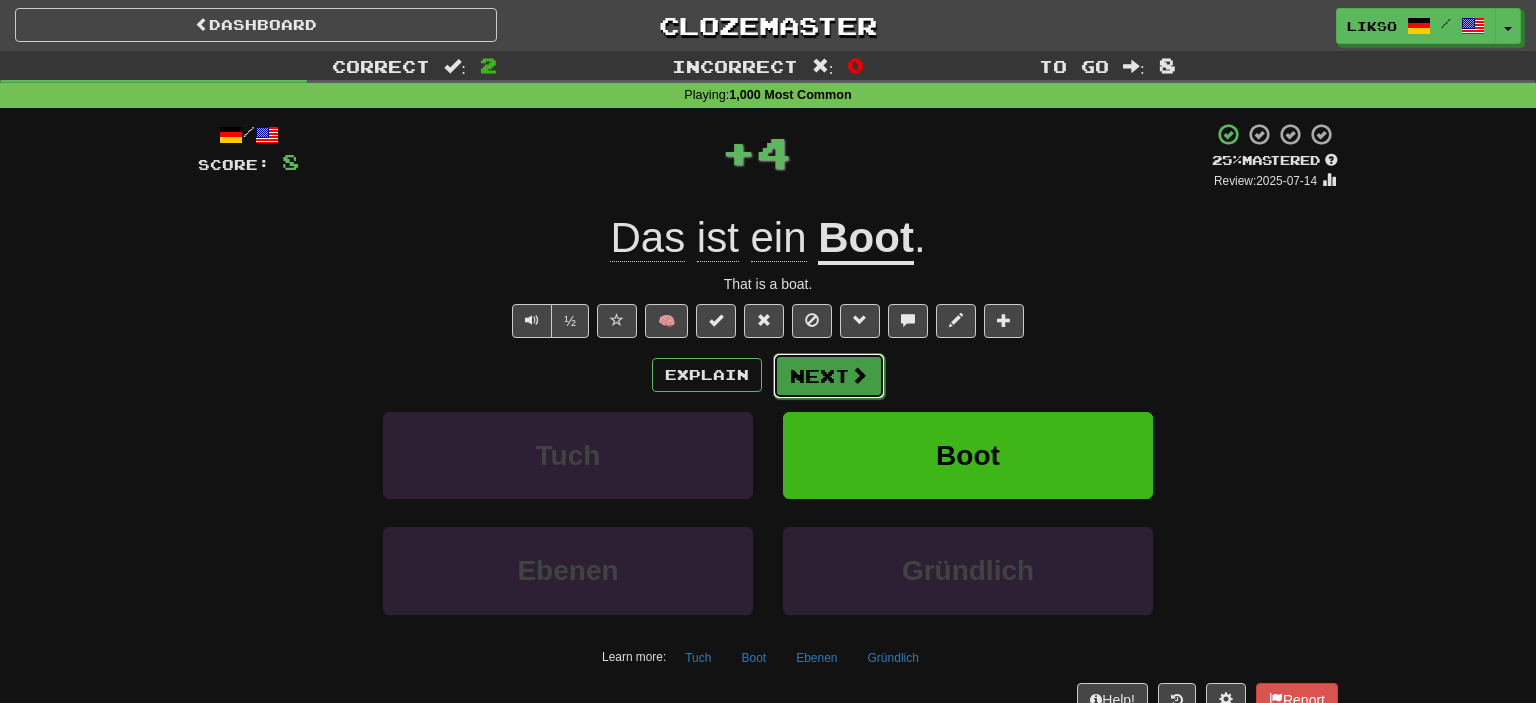 click on "Next" at bounding box center [829, 376] 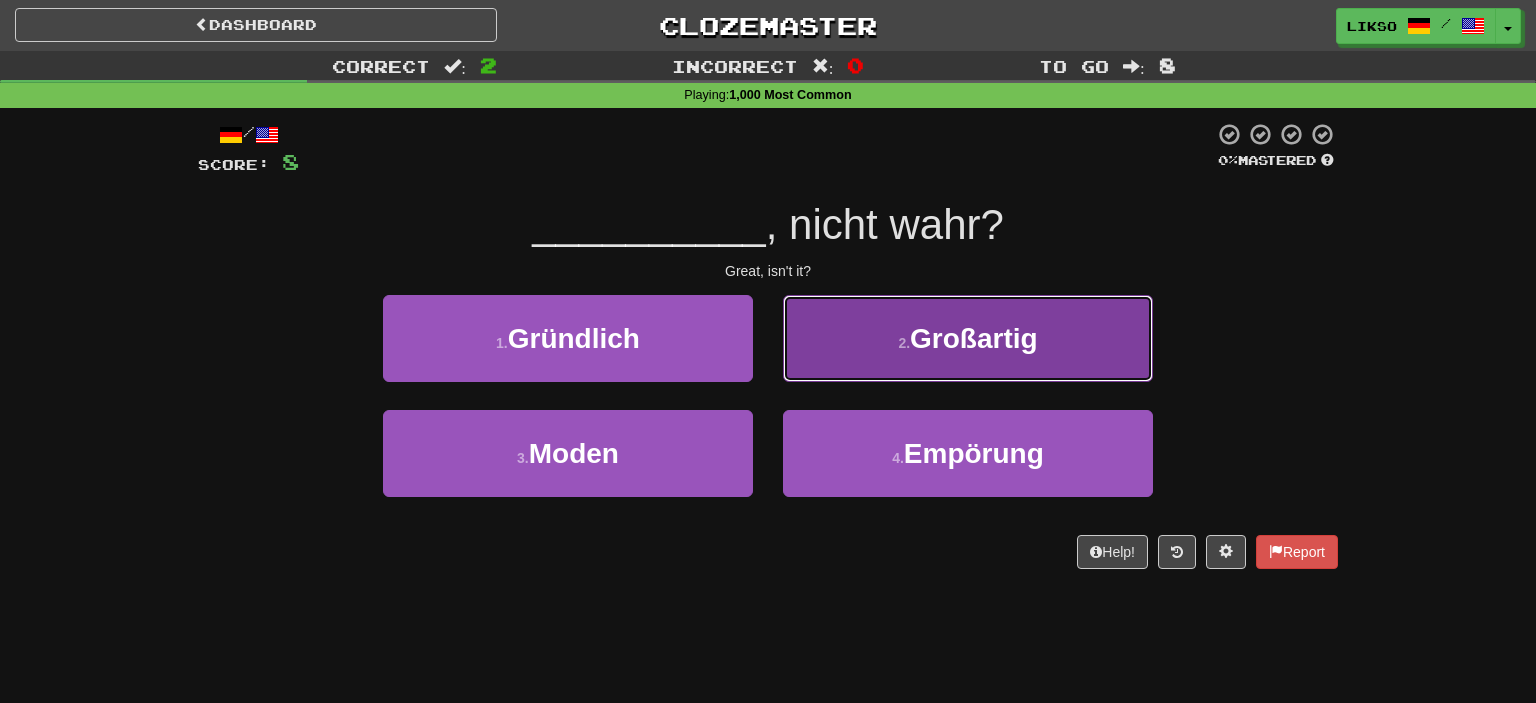 click on "2 .  Großartig" at bounding box center [968, 338] 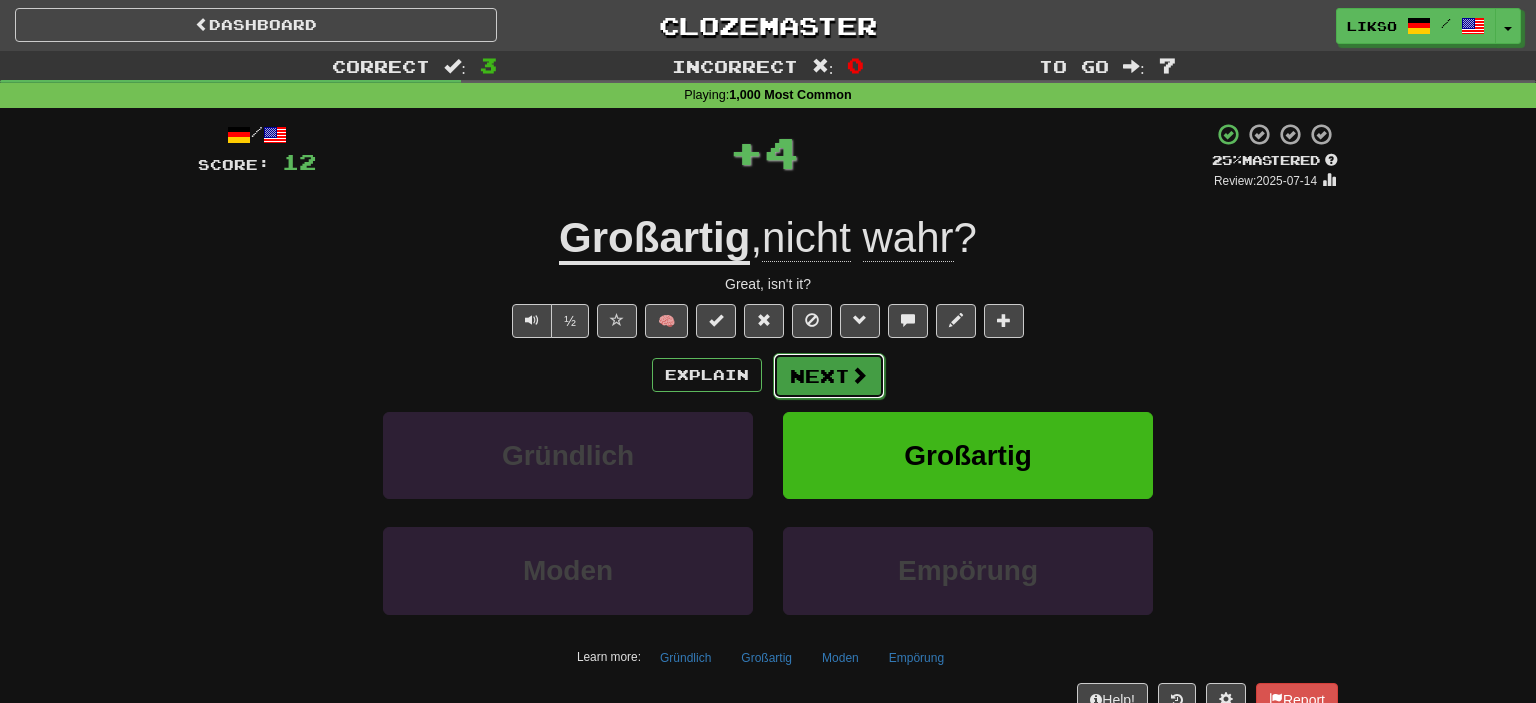 click on "Next" at bounding box center [829, 376] 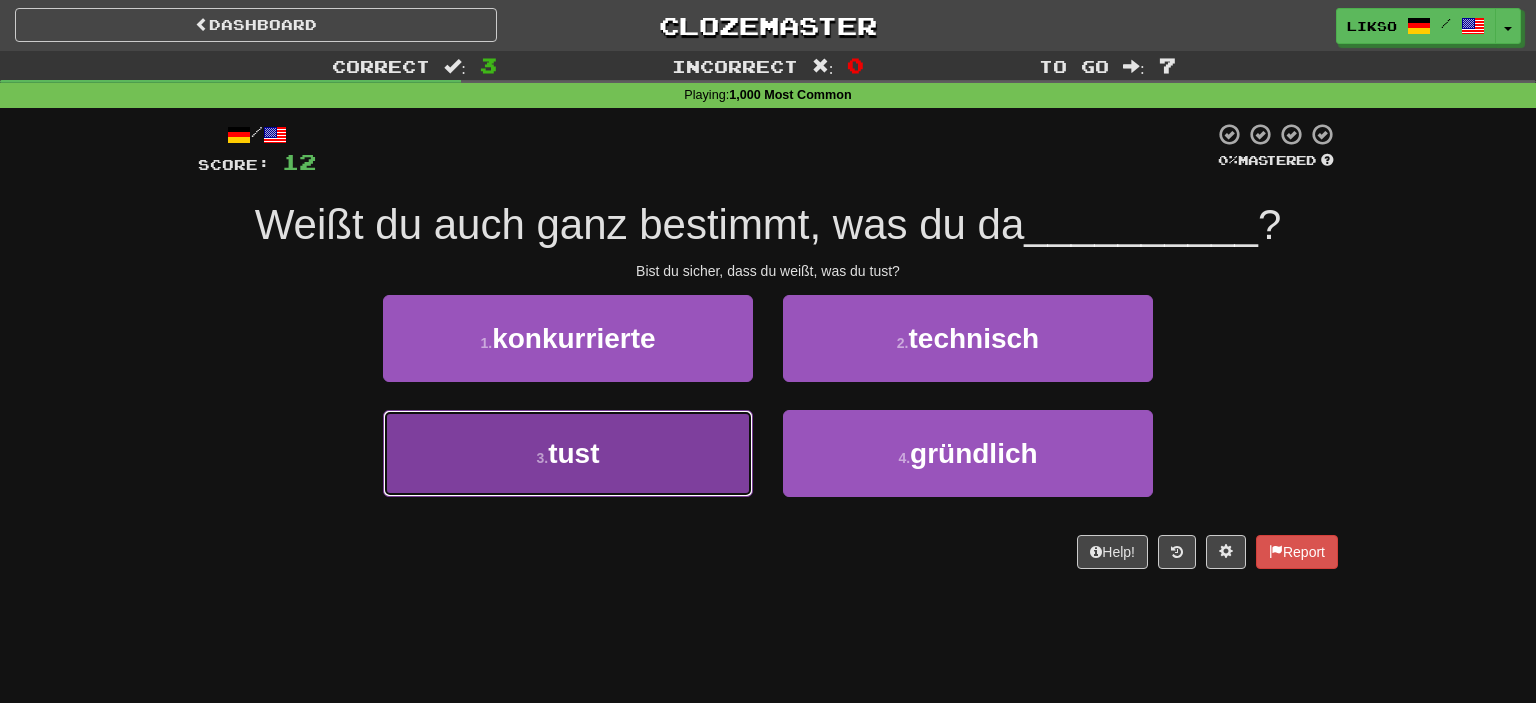 click on "3 .  tust" at bounding box center (568, 453) 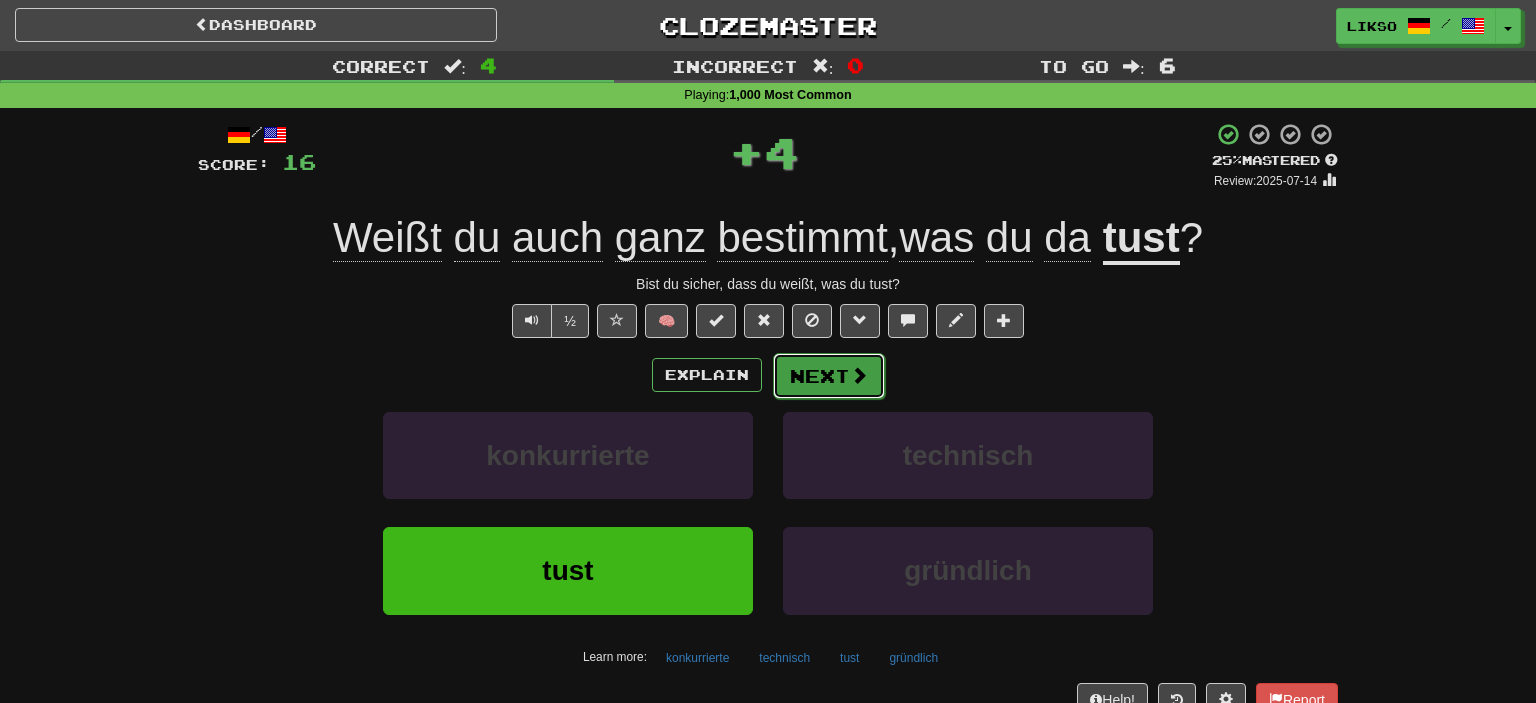 click on "Next" at bounding box center (829, 376) 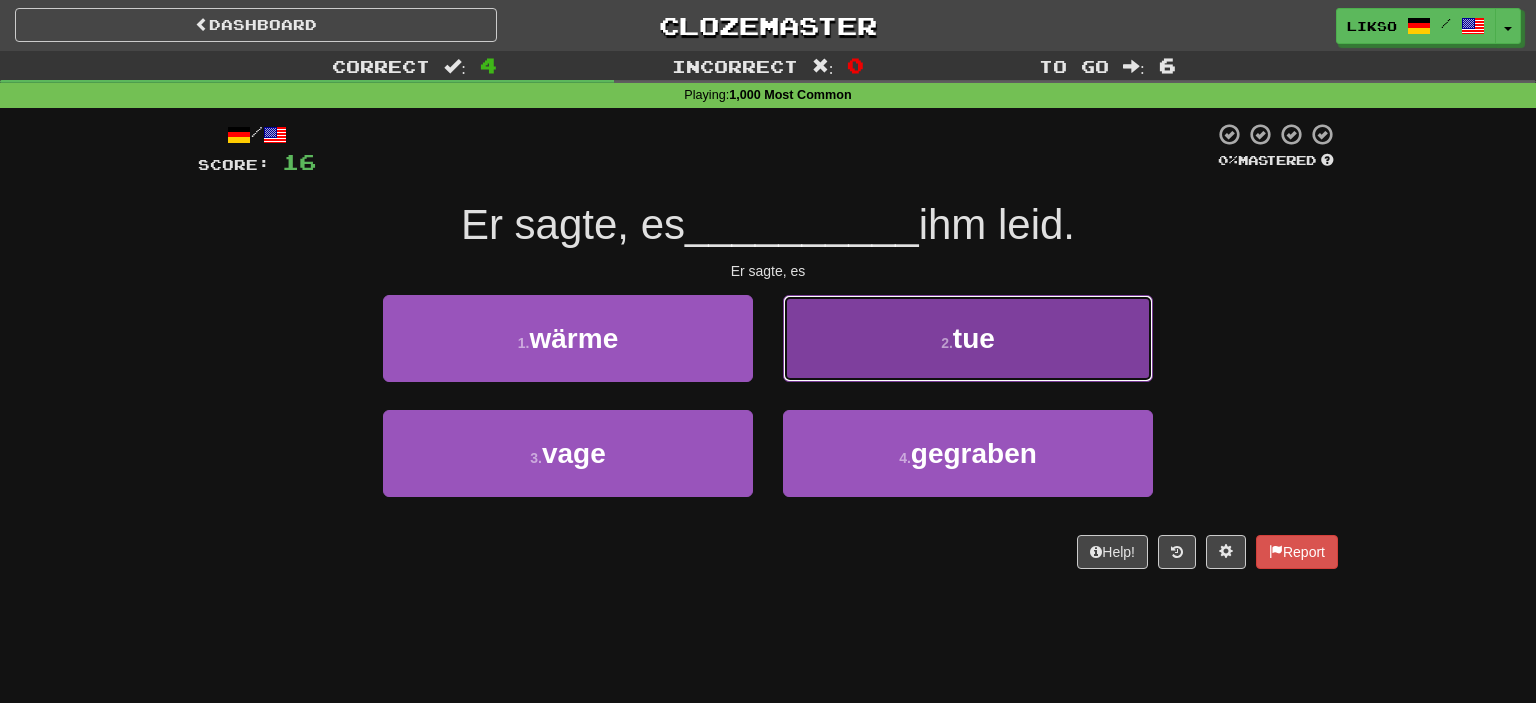 click on "2 .  tue" at bounding box center (968, 338) 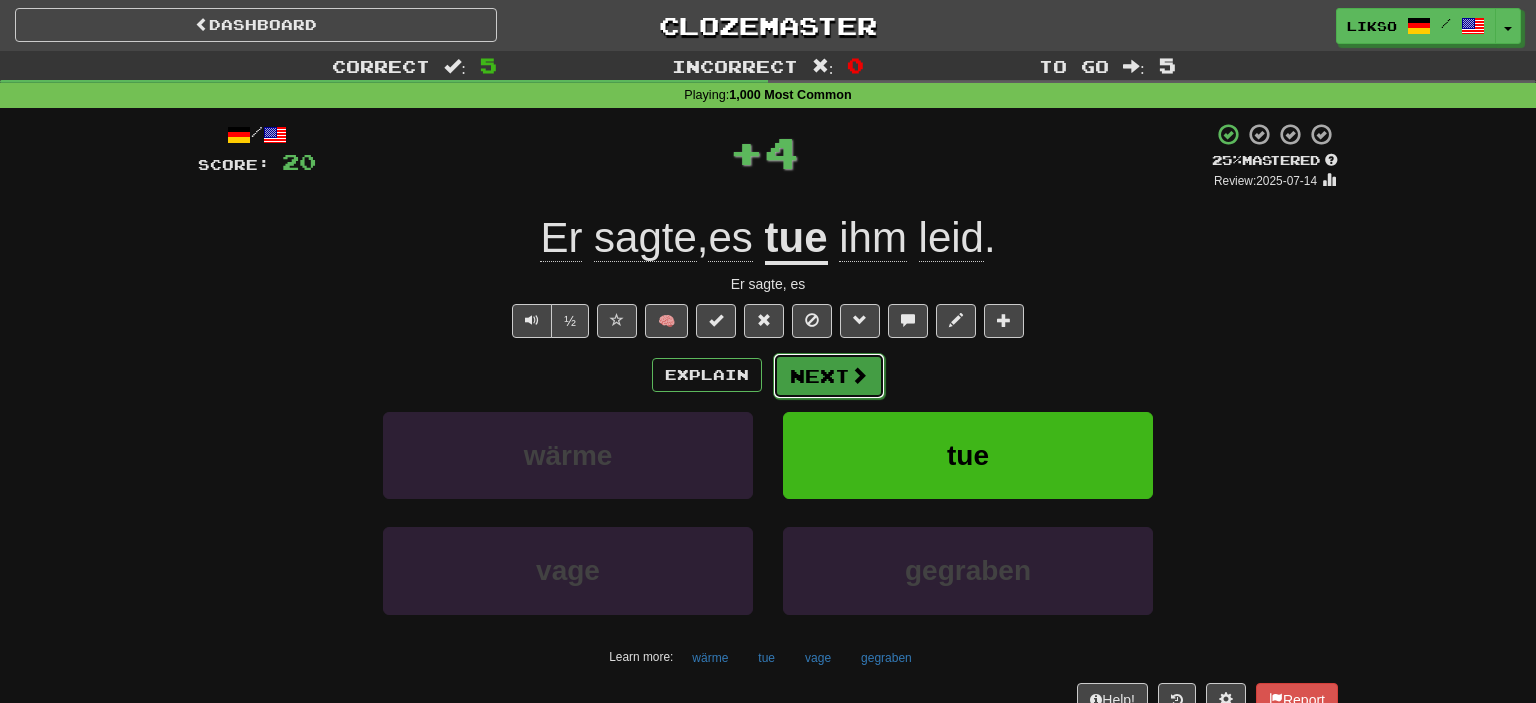 click on "Next" at bounding box center (829, 376) 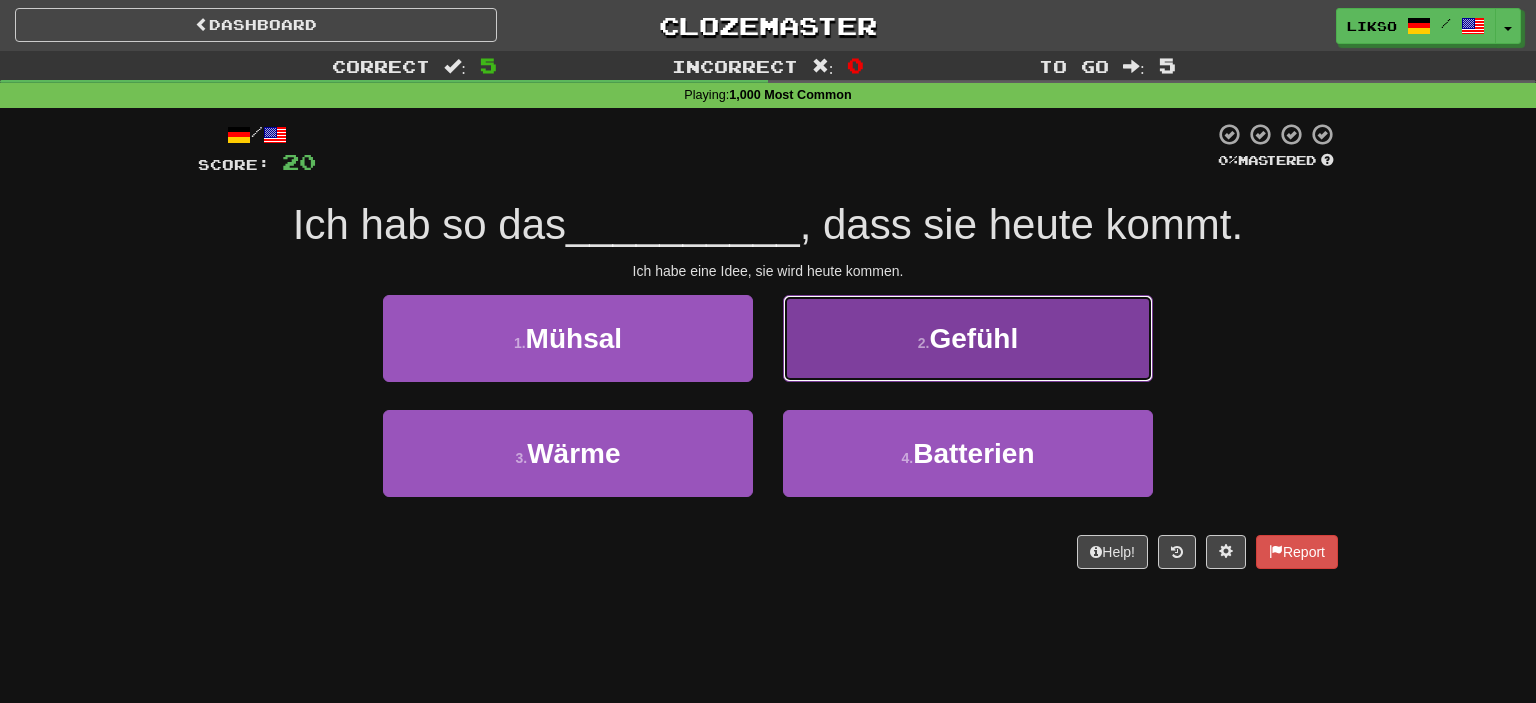 click on "2 .  Gefühl" at bounding box center (968, 338) 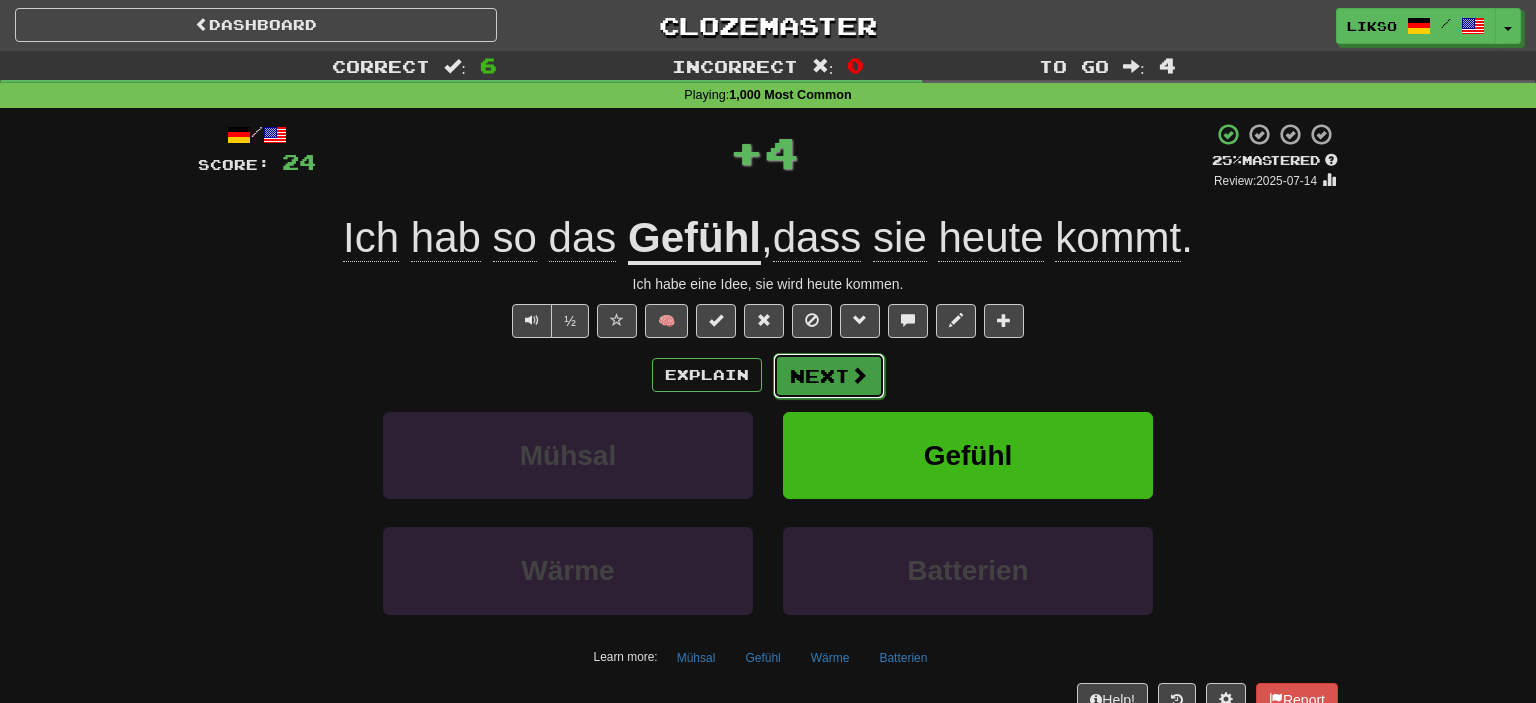 click on "Next" at bounding box center [829, 376] 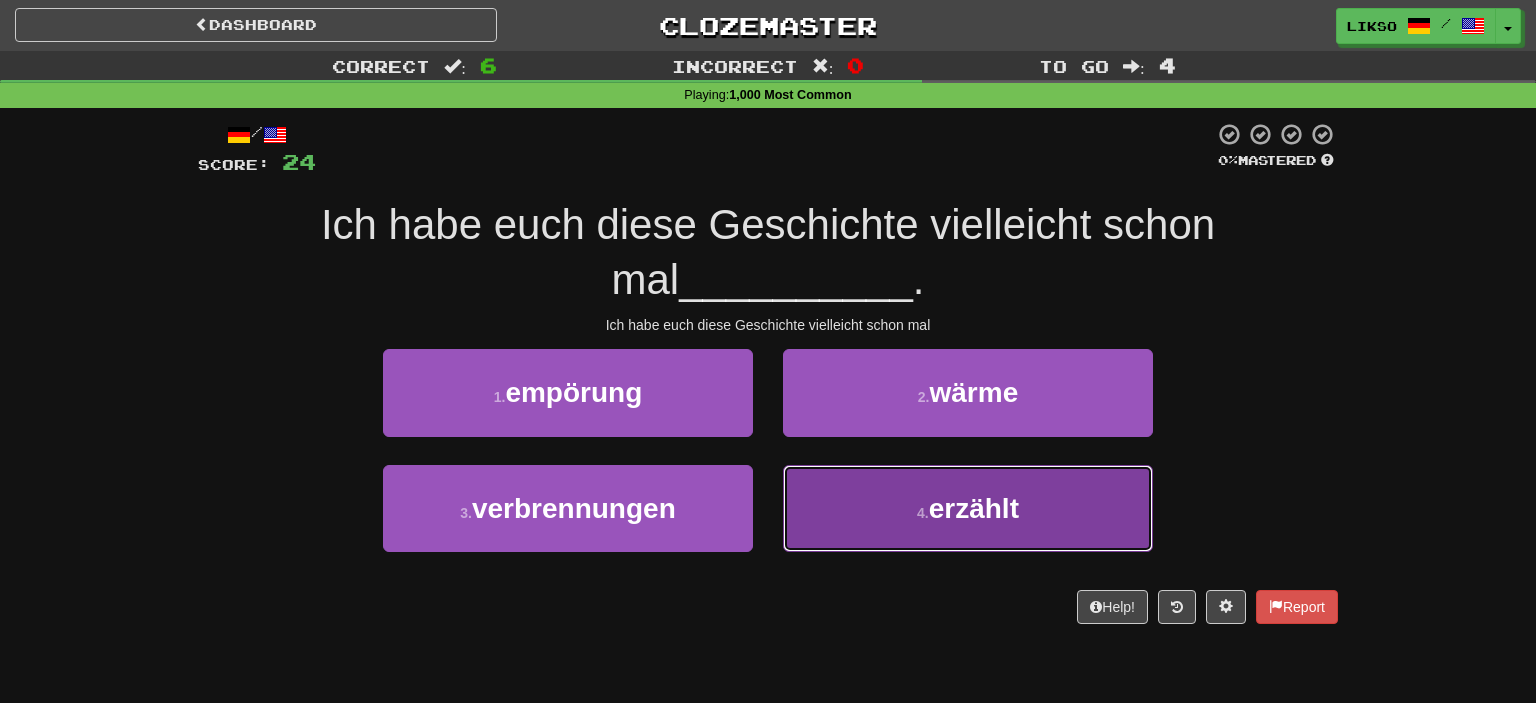click on "erzählt" at bounding box center (974, 508) 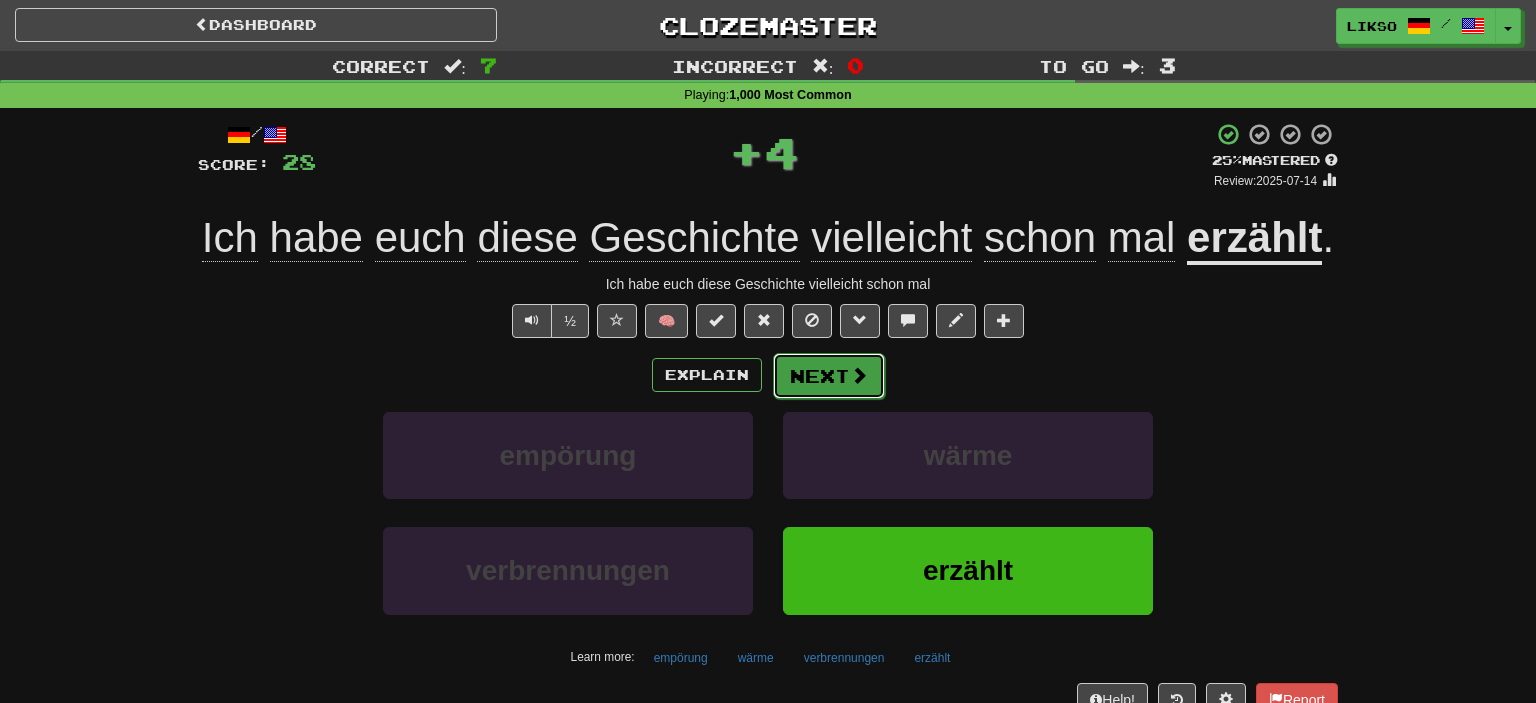 click at bounding box center (859, 375) 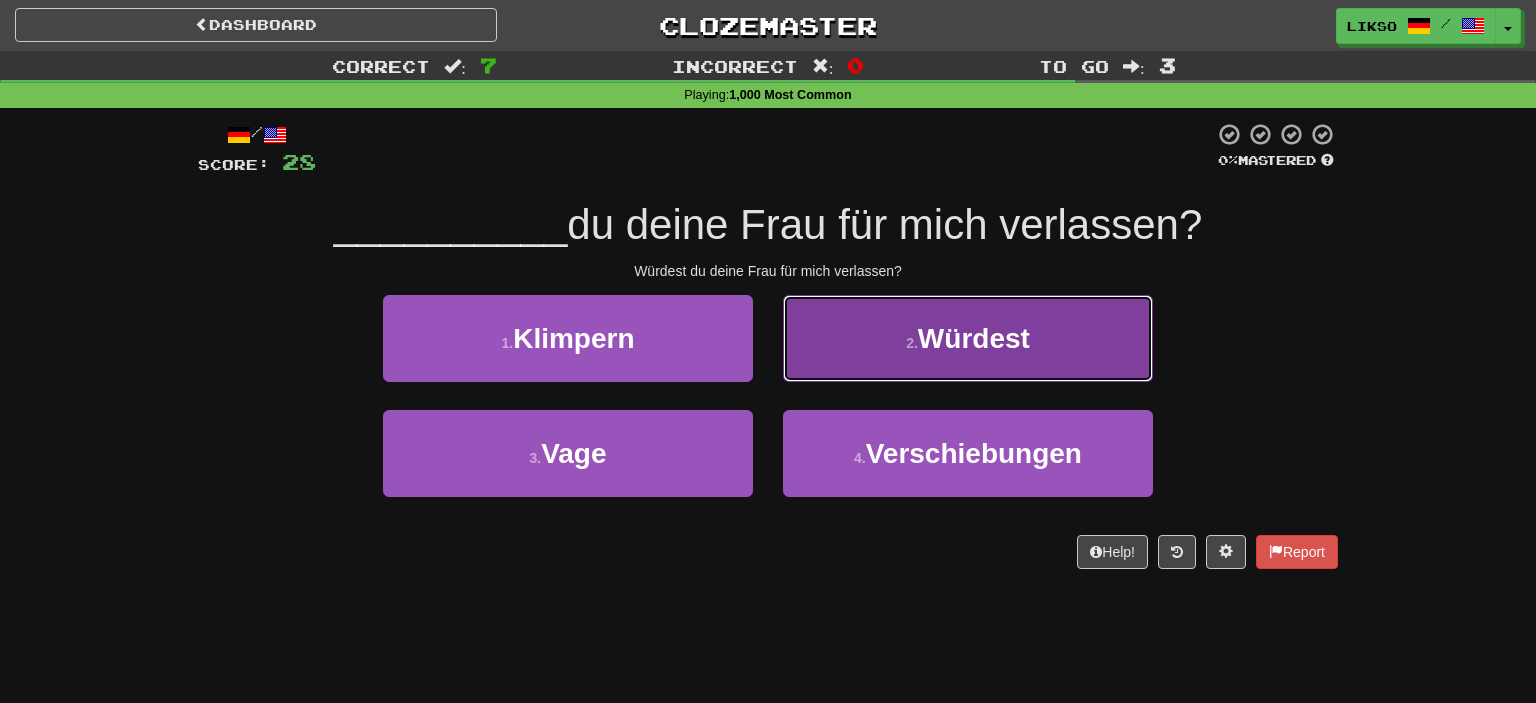 click on "2 .  Würdest" at bounding box center (968, 338) 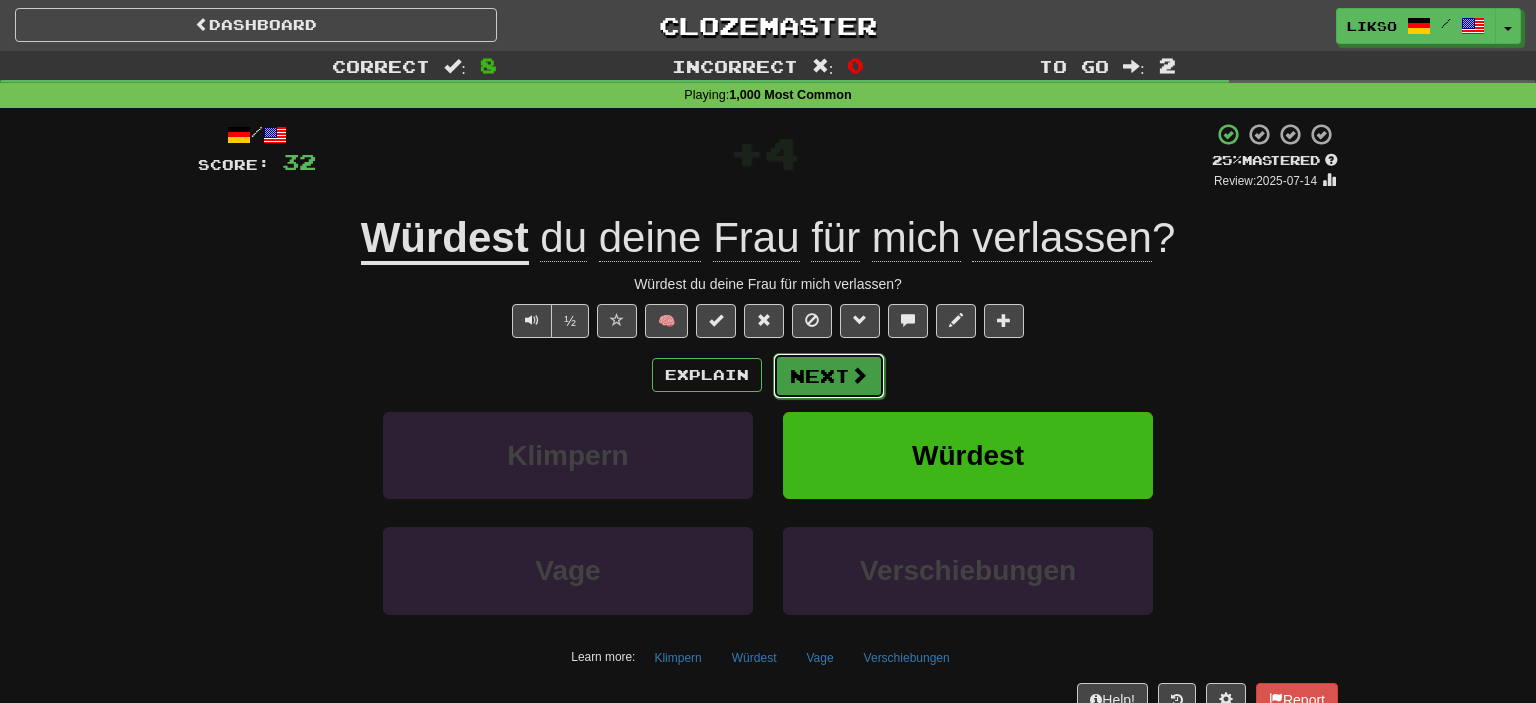 click at bounding box center (859, 375) 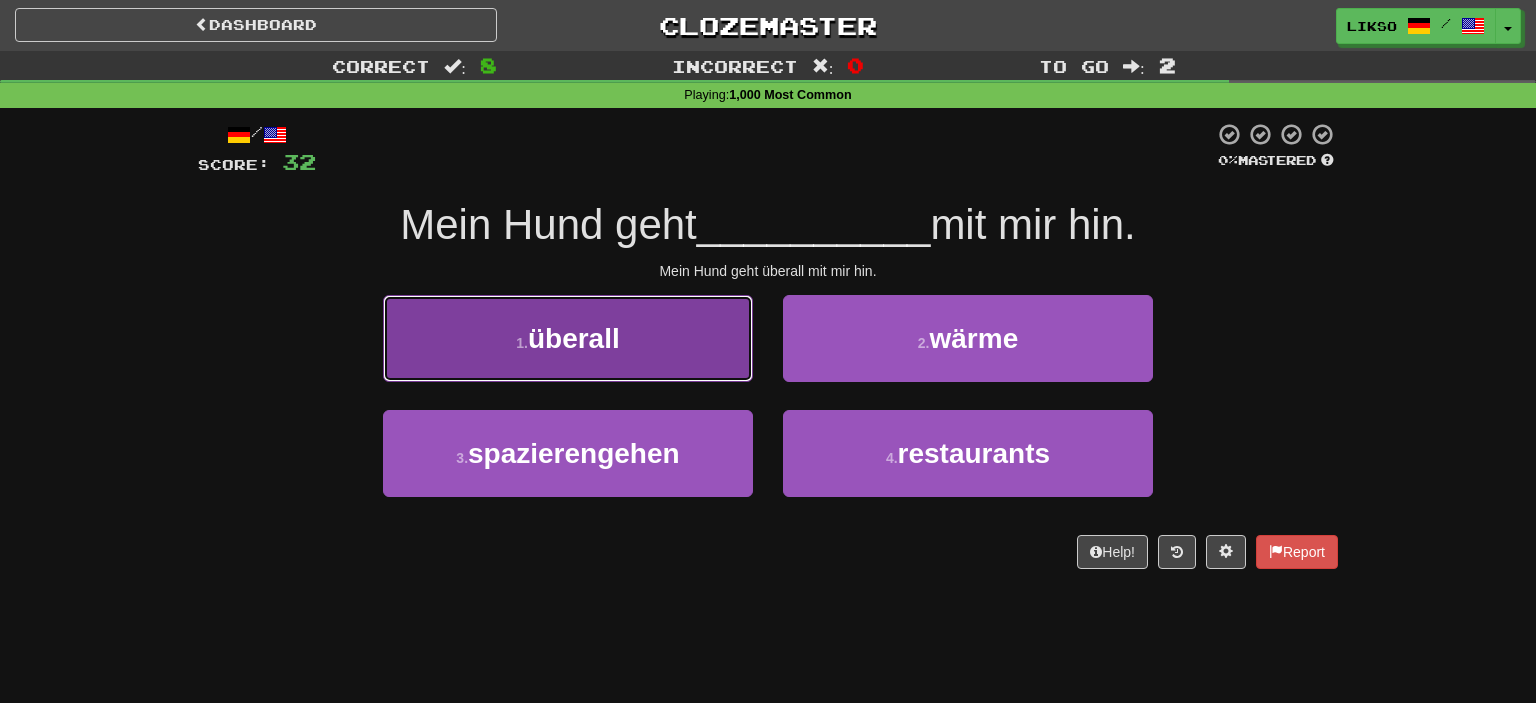 click on "1 .  überall" at bounding box center (568, 338) 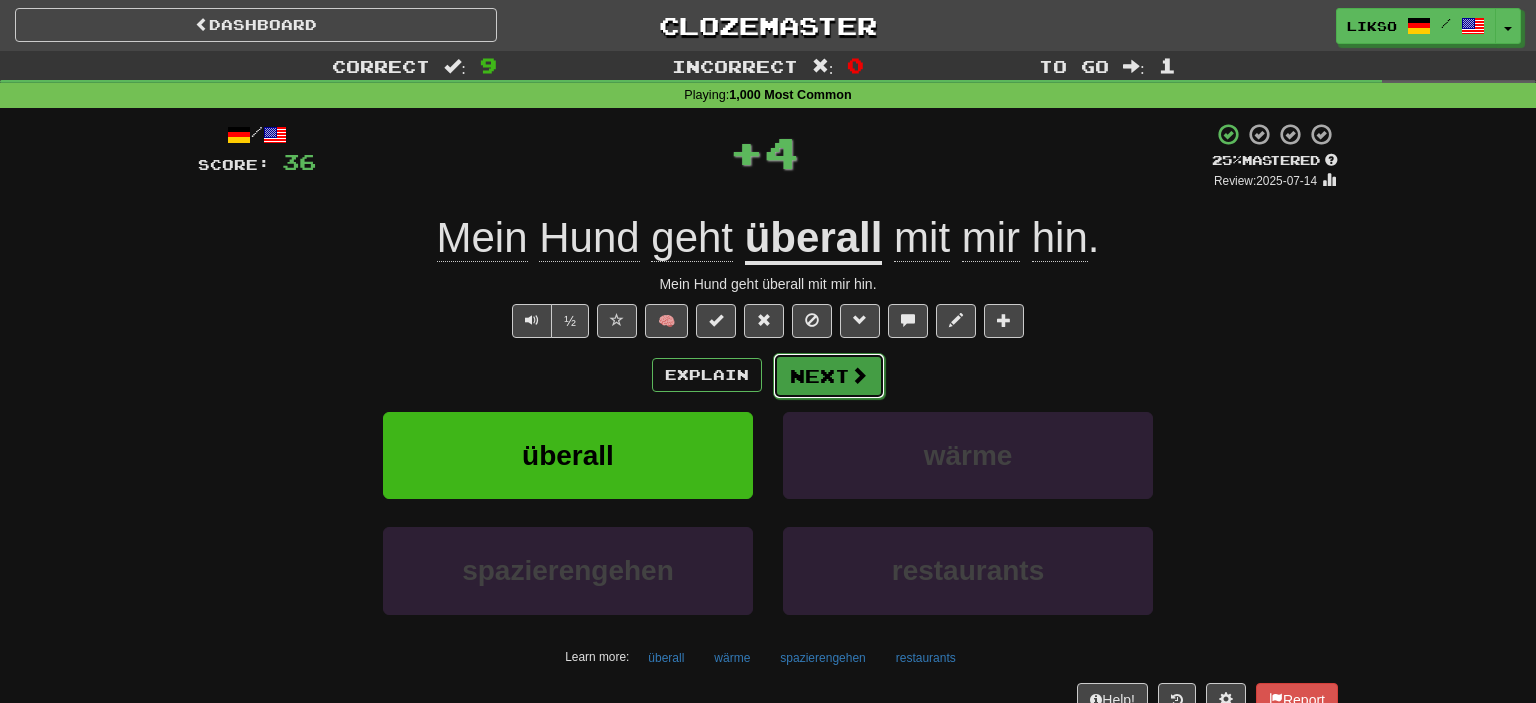 click on "Next" at bounding box center (829, 376) 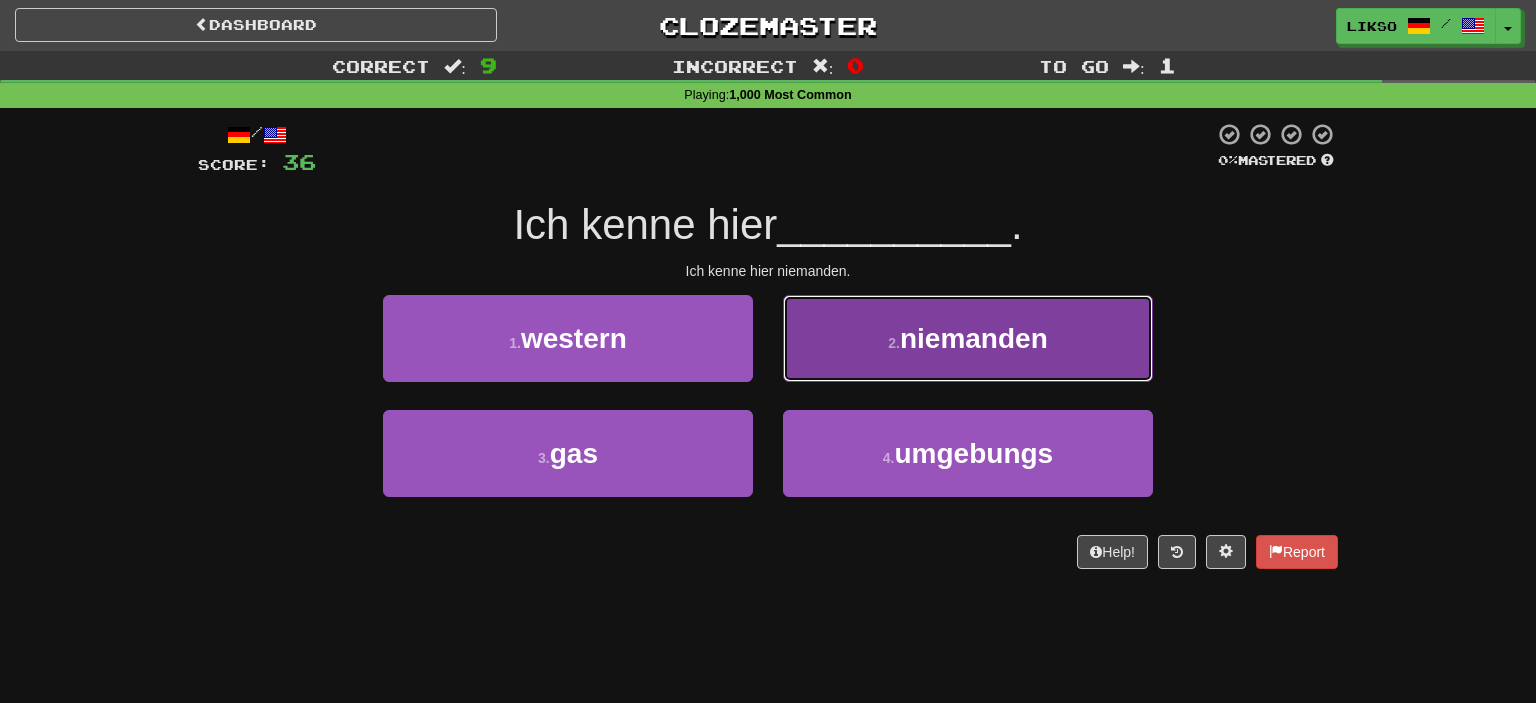 click on "2 .  niemanden" at bounding box center [968, 338] 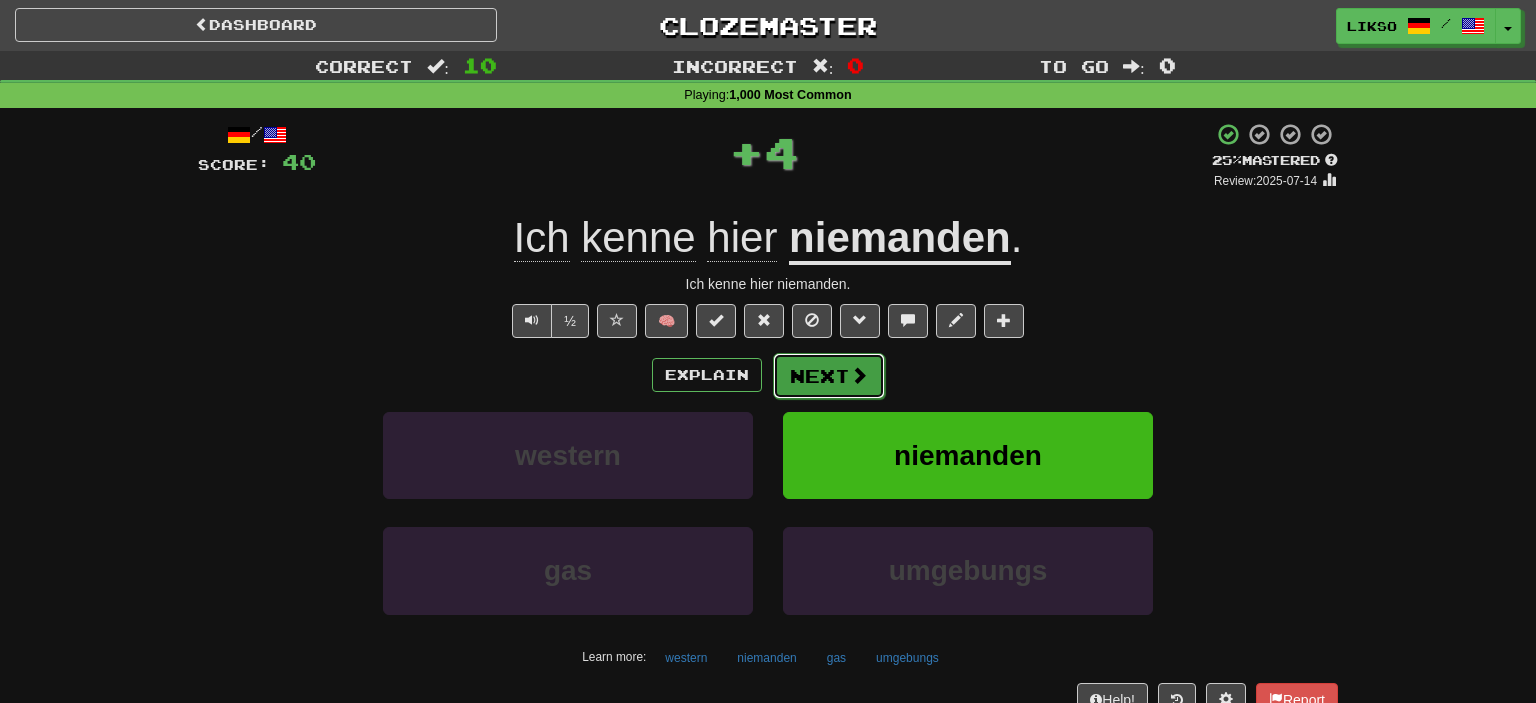 click on "Next" at bounding box center [829, 376] 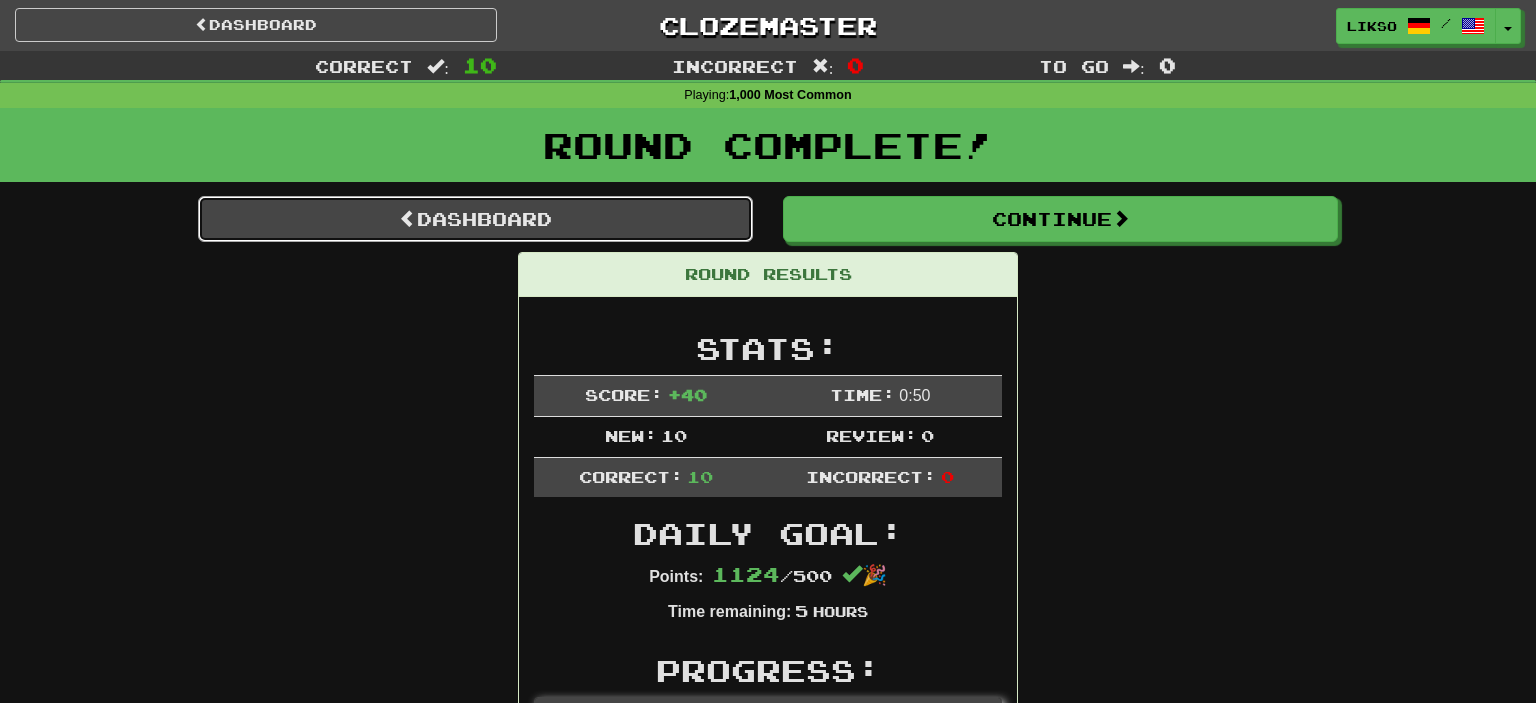 click on "Dashboard" at bounding box center (475, 219) 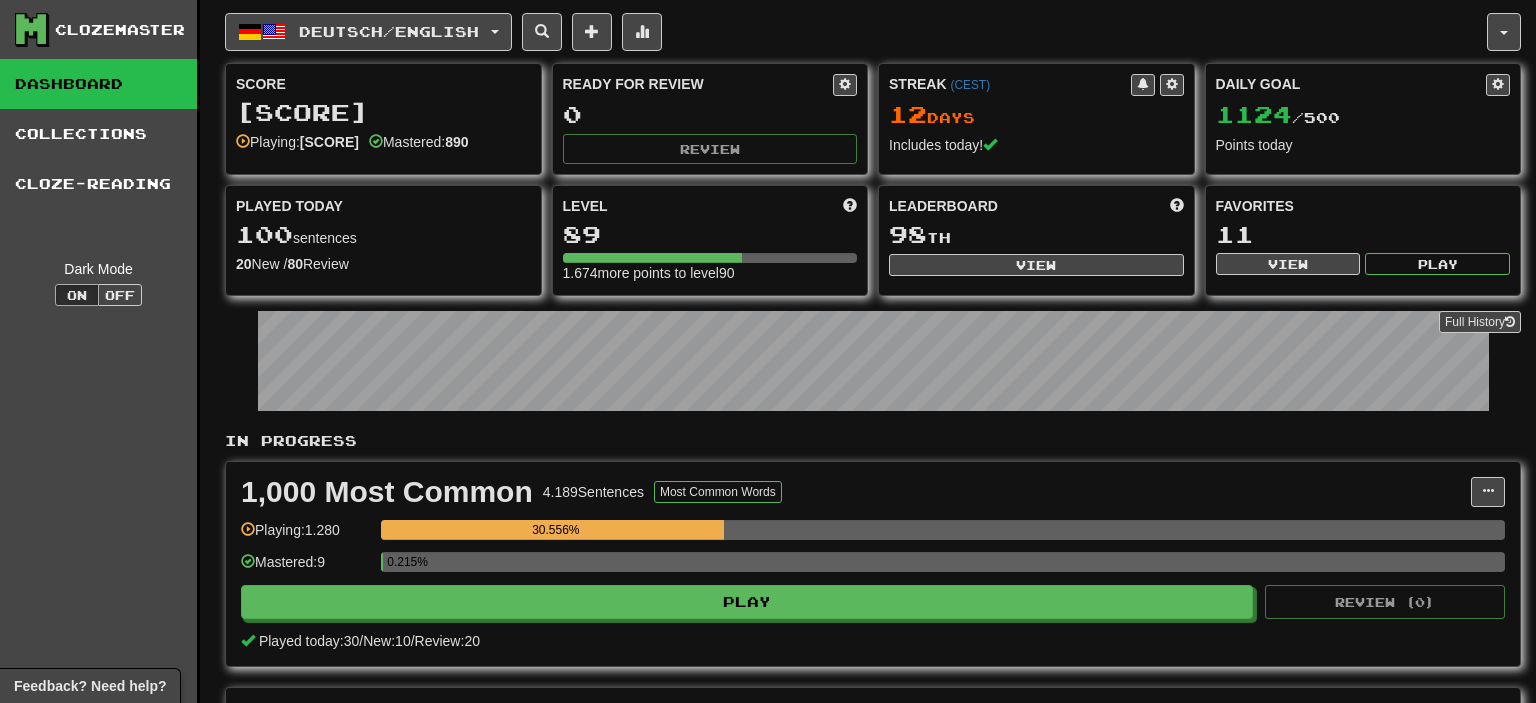 scroll, scrollTop: 0, scrollLeft: 0, axis: both 